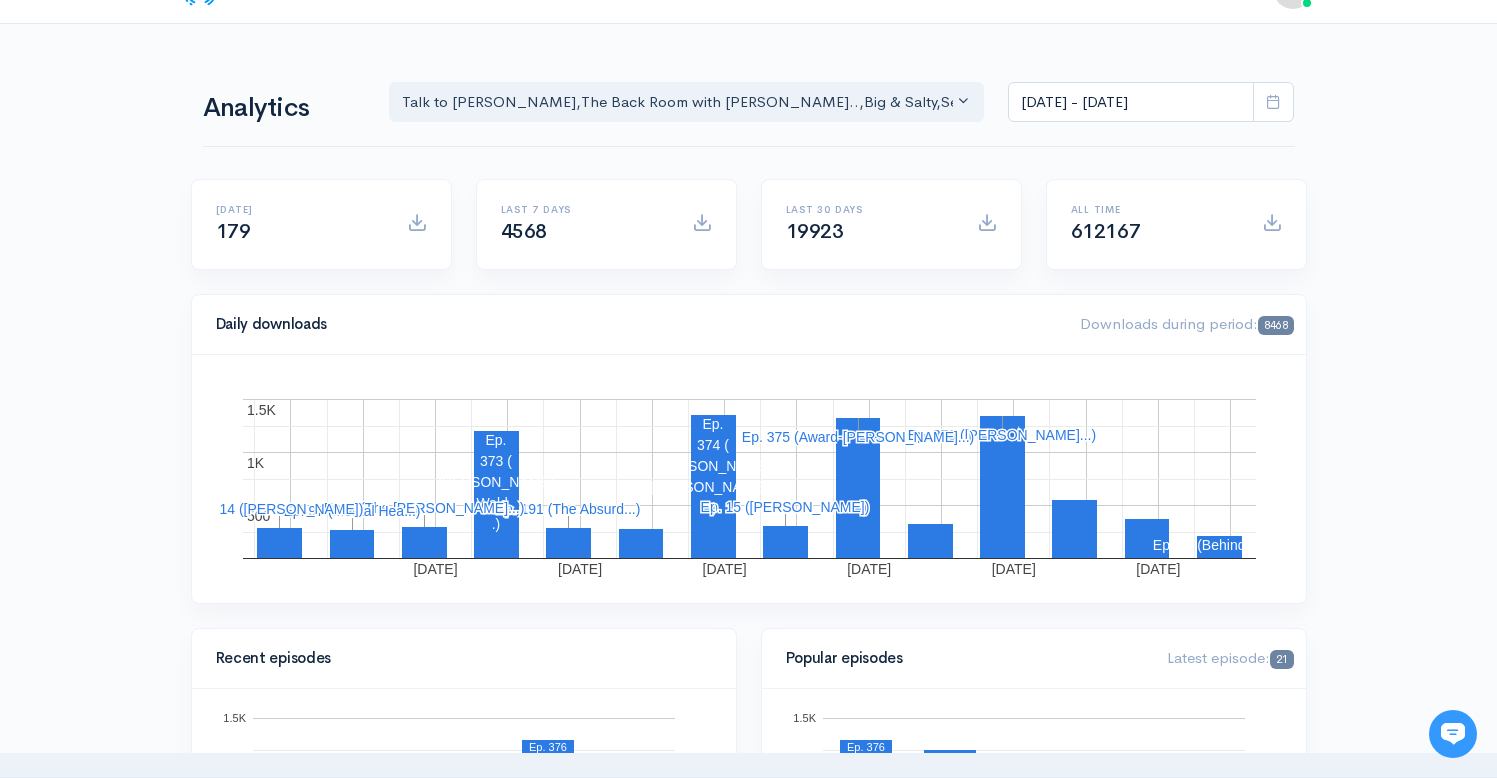 scroll, scrollTop: 103, scrollLeft: 0, axis: vertical 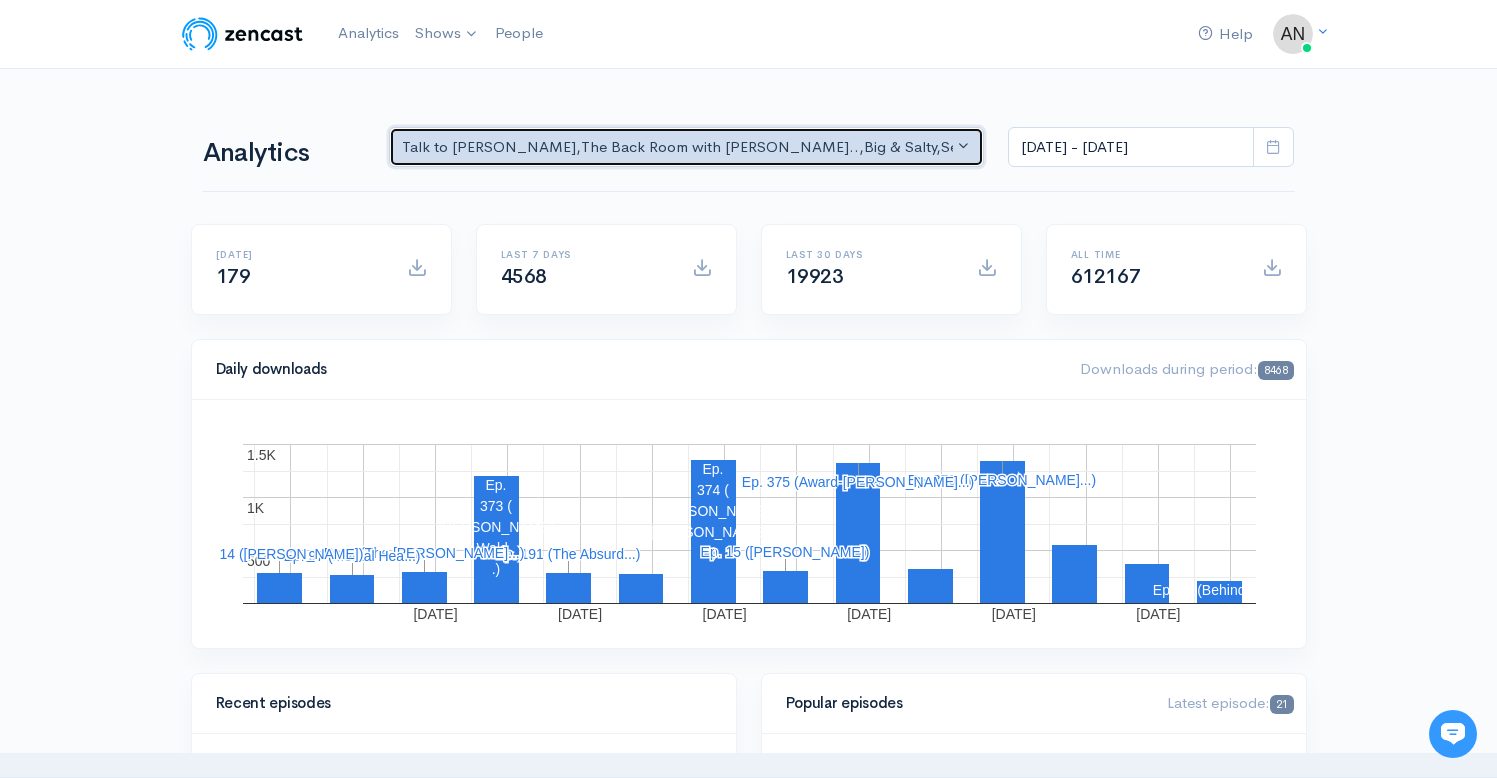 click on "Talk to [PERSON_NAME] ,  The Back Room with [PERSON_NAME].. ,  Big & Salty ,  Serial Tales - [PERSON_NAME] [PERSON_NAME]... ,  The Campaign Companion ,  STEAM with [PERSON_NAME] ,  Drinking on the Edge ,  The Pod Catch ,  GynoCurious ,  Pilgrim's Progress ,  [PERSON_NAME] of Art ,  The Rhinebeck Scoop ,  JewToo! ,  Lazy & Entitled ,  Correct me if I'm Norm ,  The Week That Was ,  Class from the Past ,  Objects of [US_STATE] ,  Pass/Fail/Incomplete ,  [PERSON_NAME] Basement ,  Studio Property ,  The Catch Up ,  Likeable ,  Going Rogue" at bounding box center [678, 147] 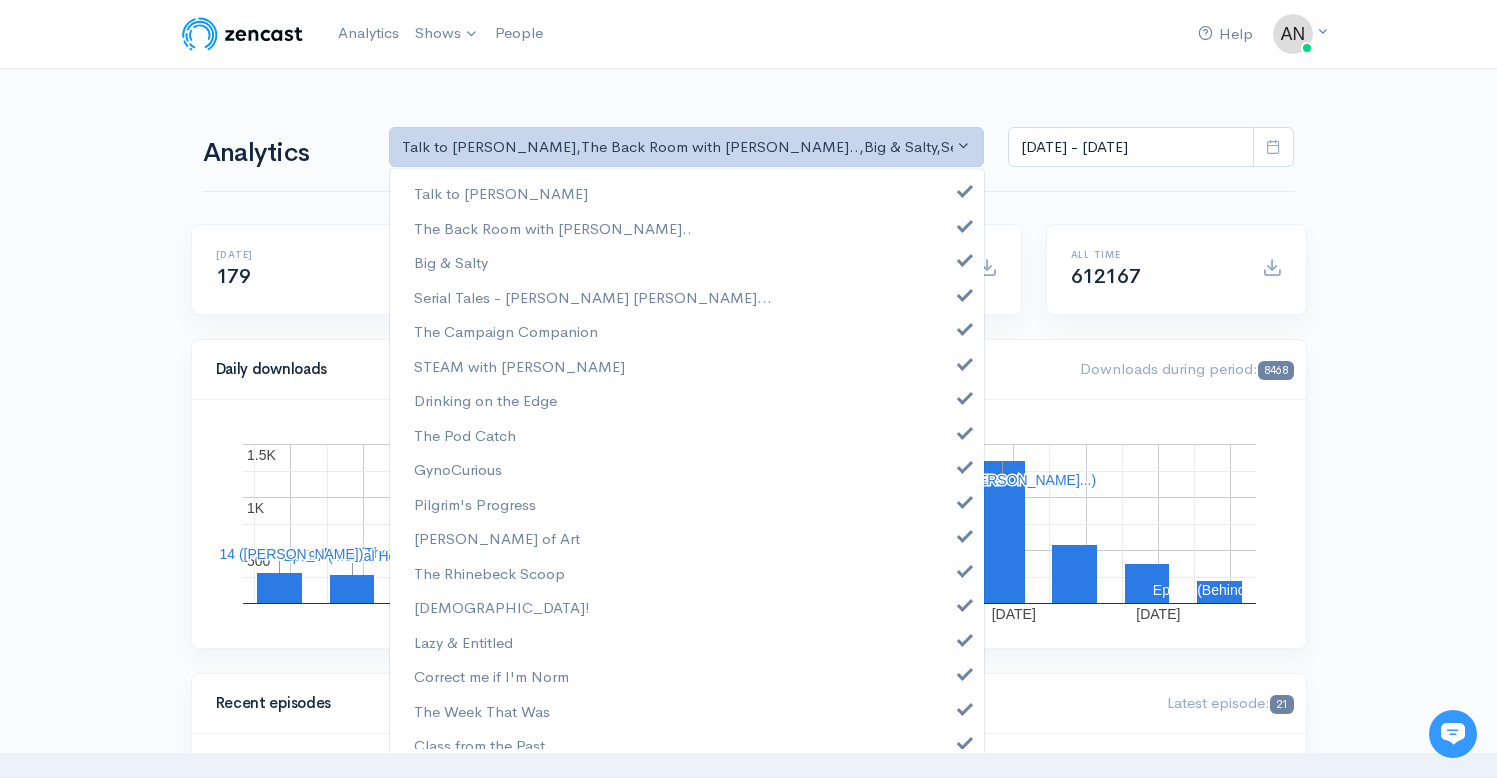 scroll, scrollTop: 0, scrollLeft: 0, axis: both 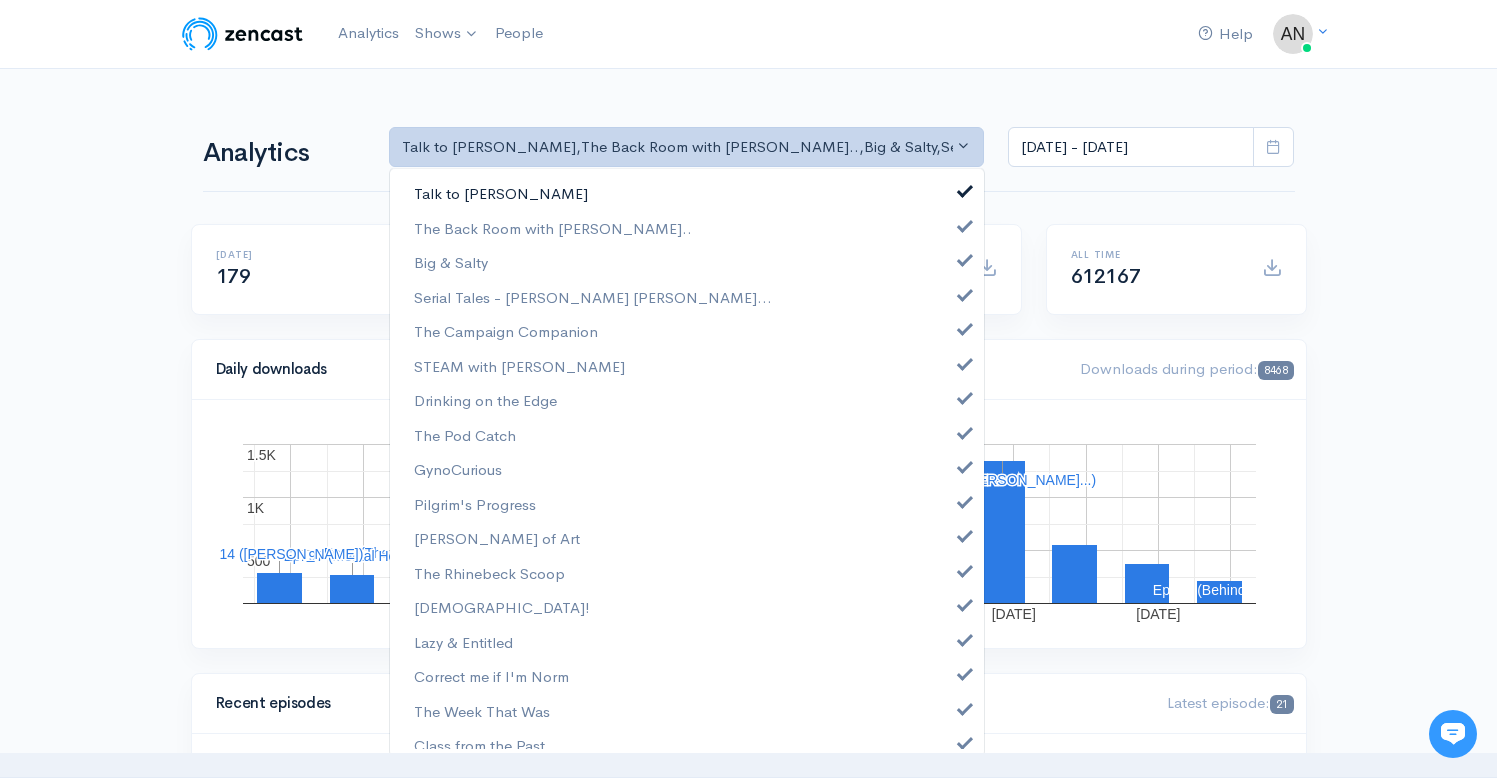 click at bounding box center [965, 188] 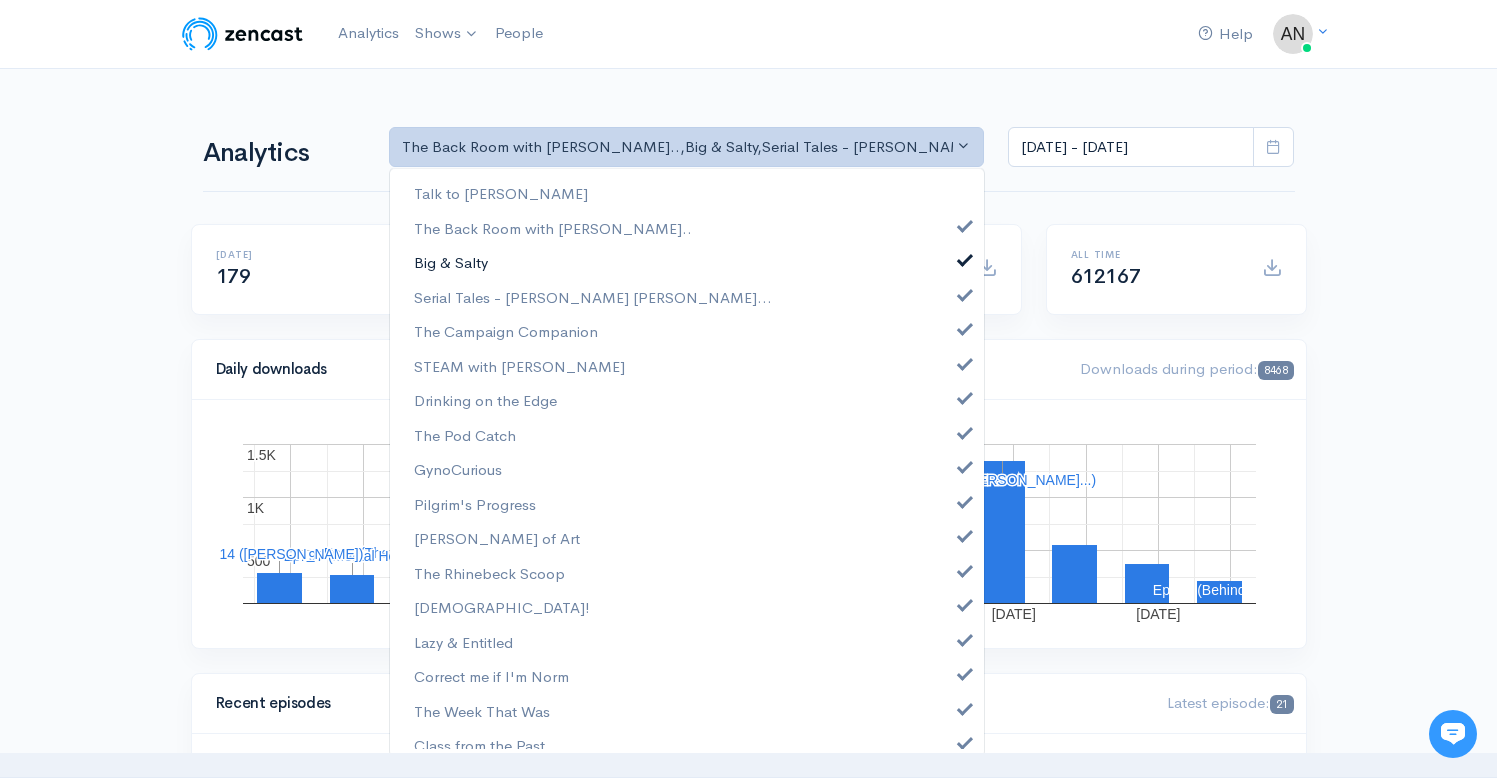 click at bounding box center [965, 257] 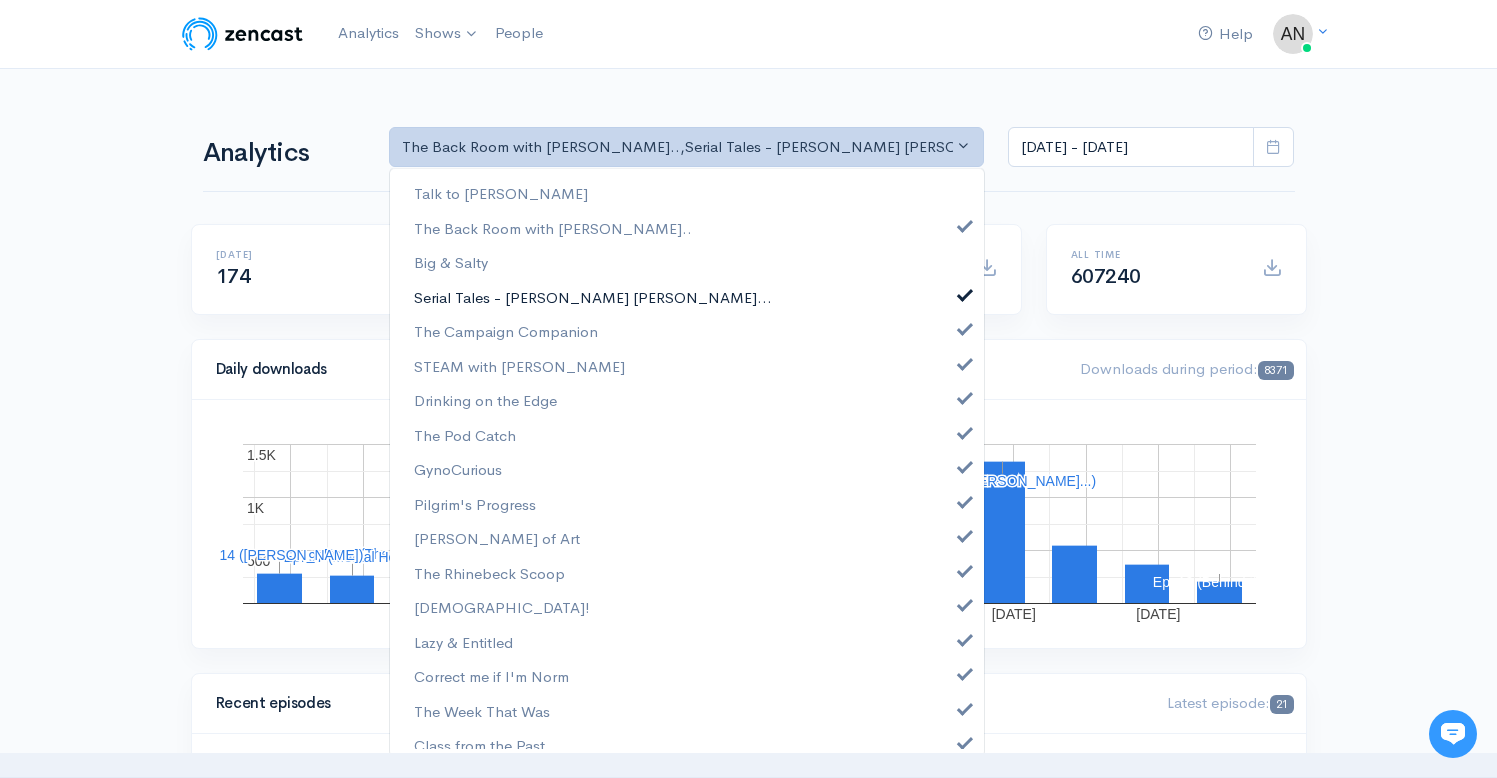 click on "Serial Tales - [PERSON_NAME] [PERSON_NAME]..." at bounding box center [687, 297] 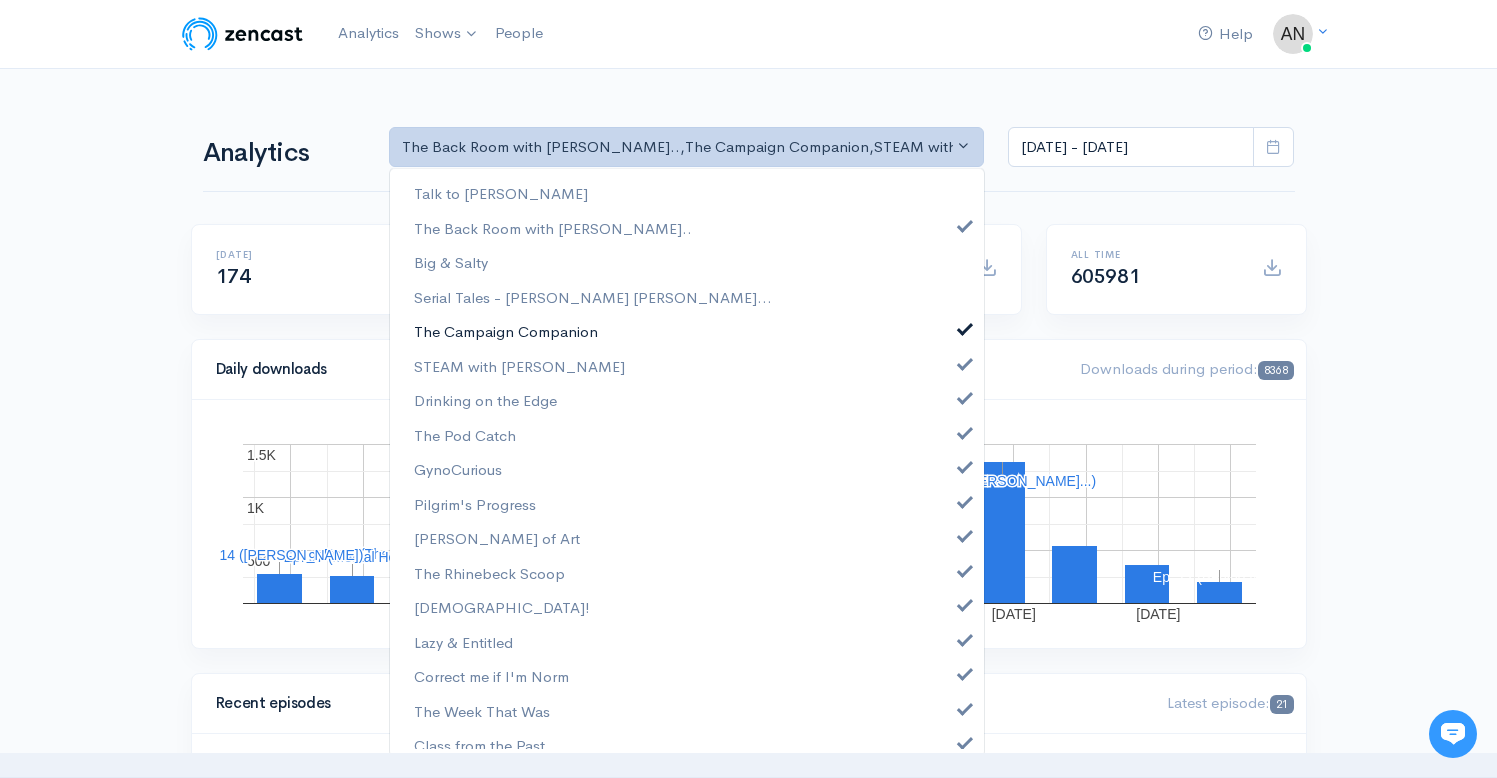 click on "The Campaign Companion" at bounding box center (687, 331) 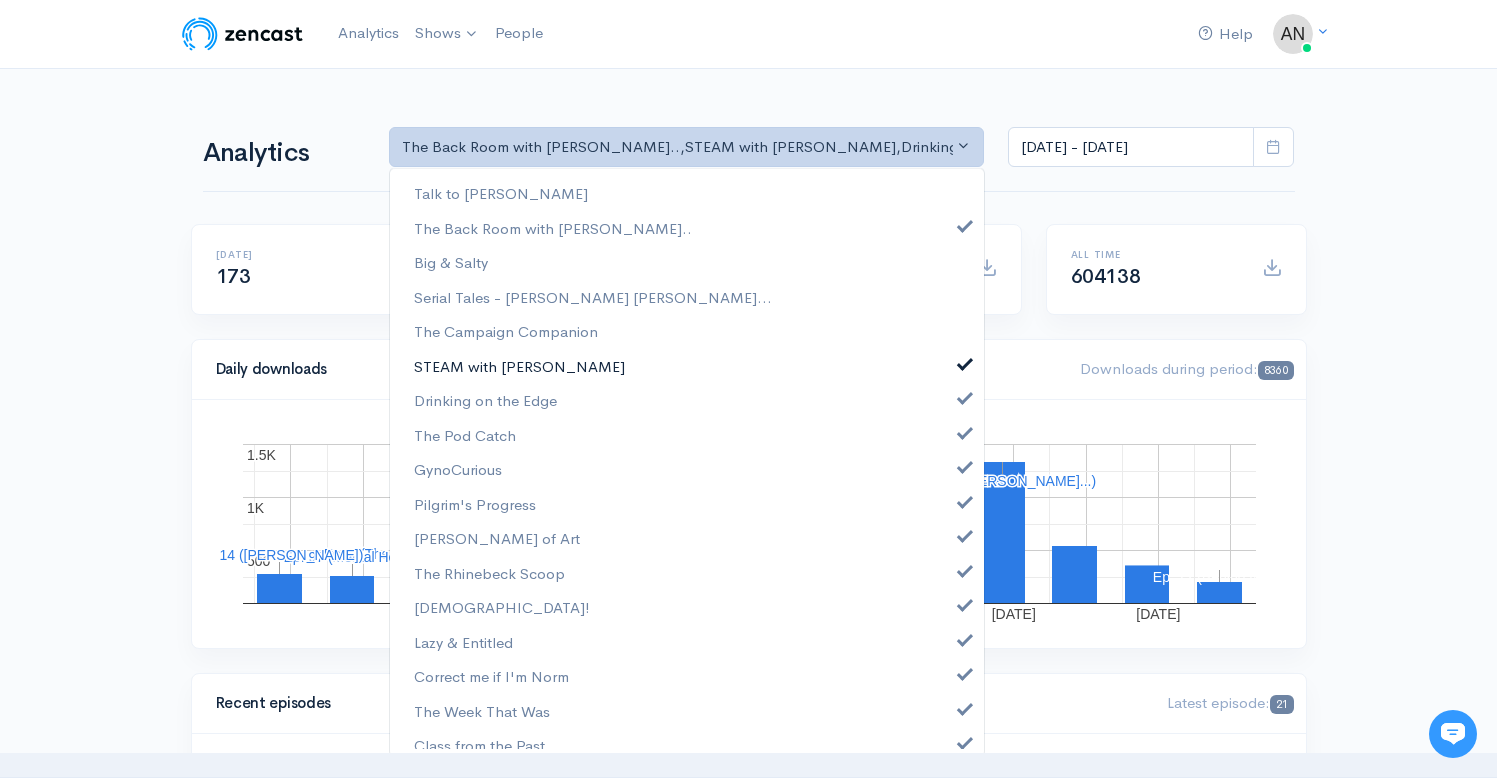 click at bounding box center [965, 361] 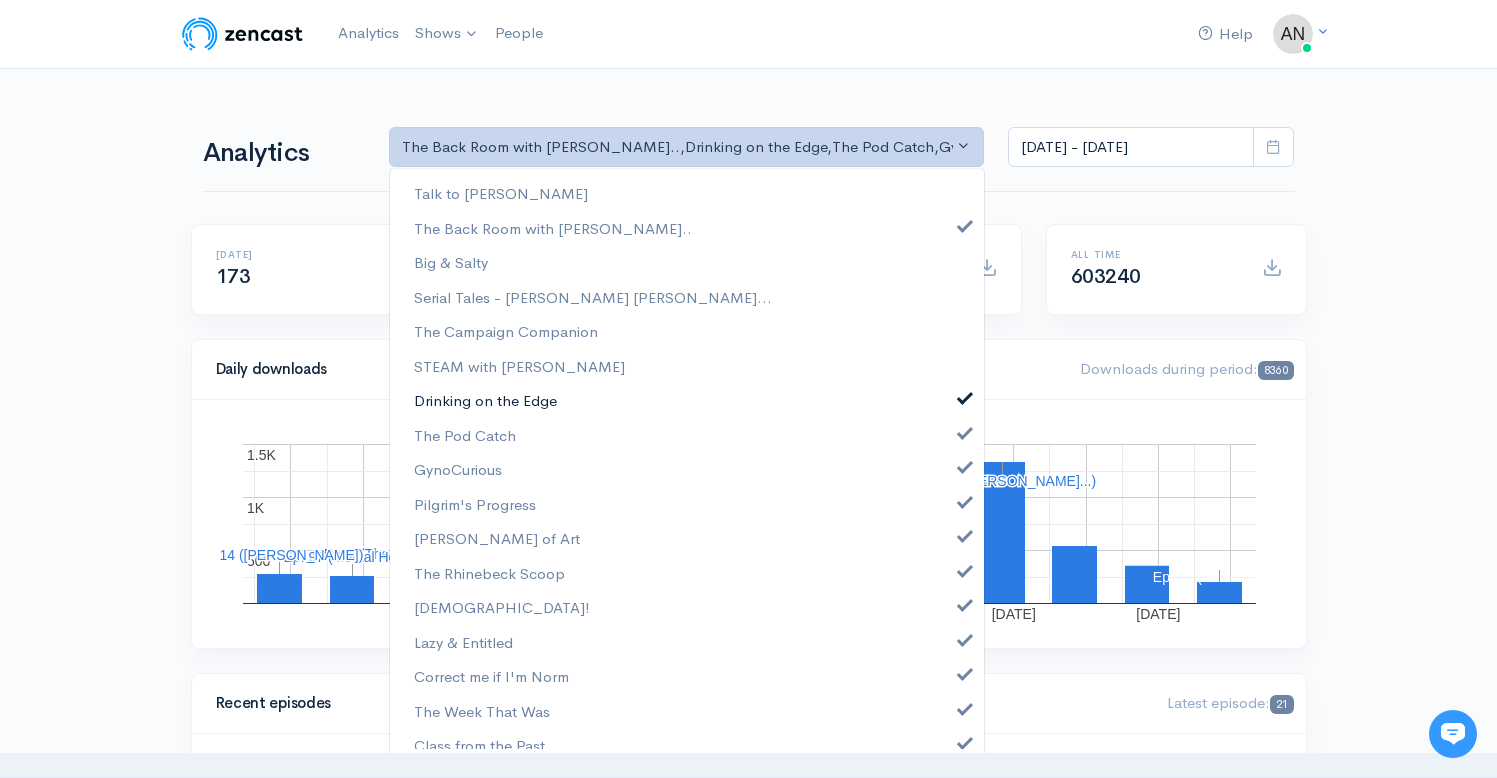 click on "Drinking on the Edge" at bounding box center (687, 400) 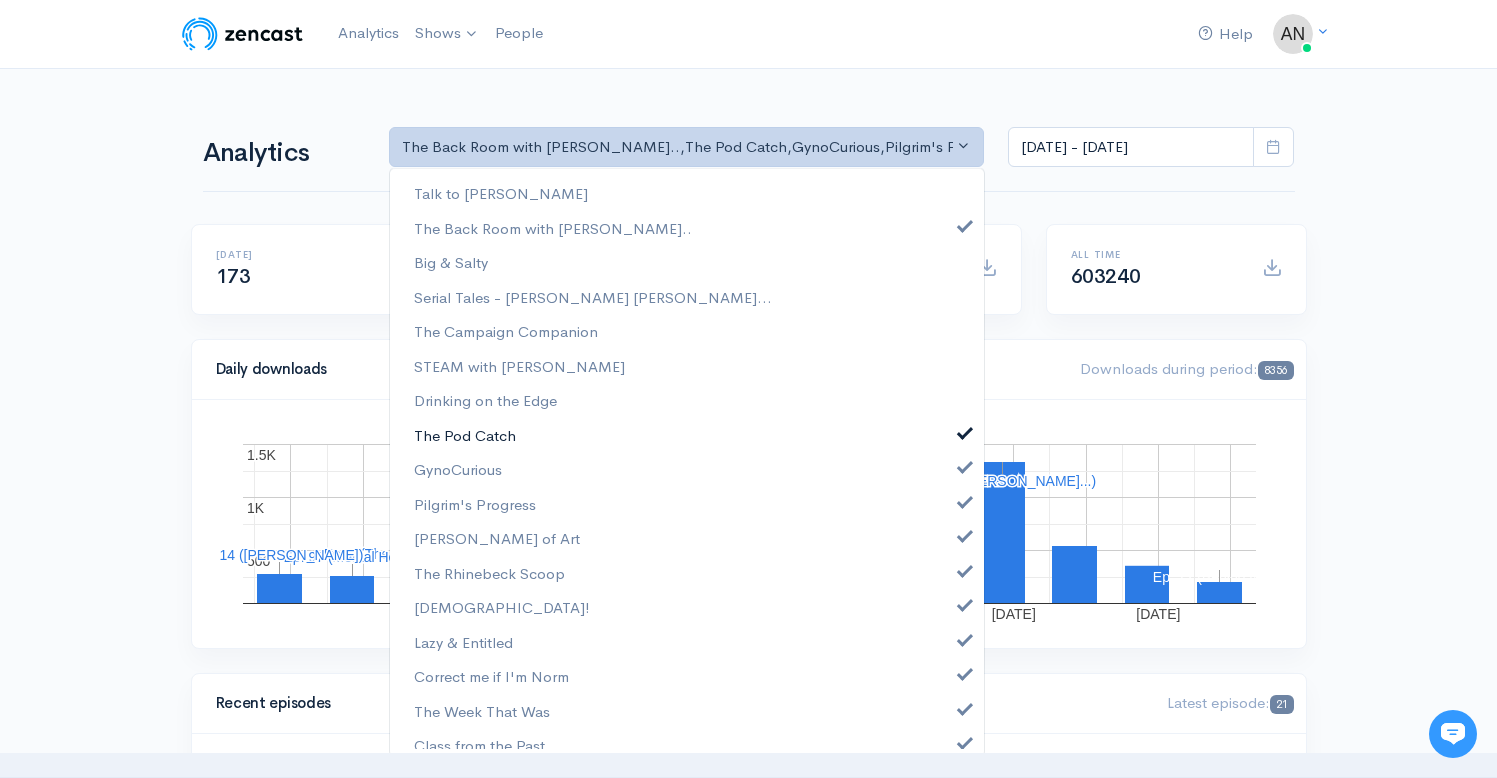 click at bounding box center (965, 430) 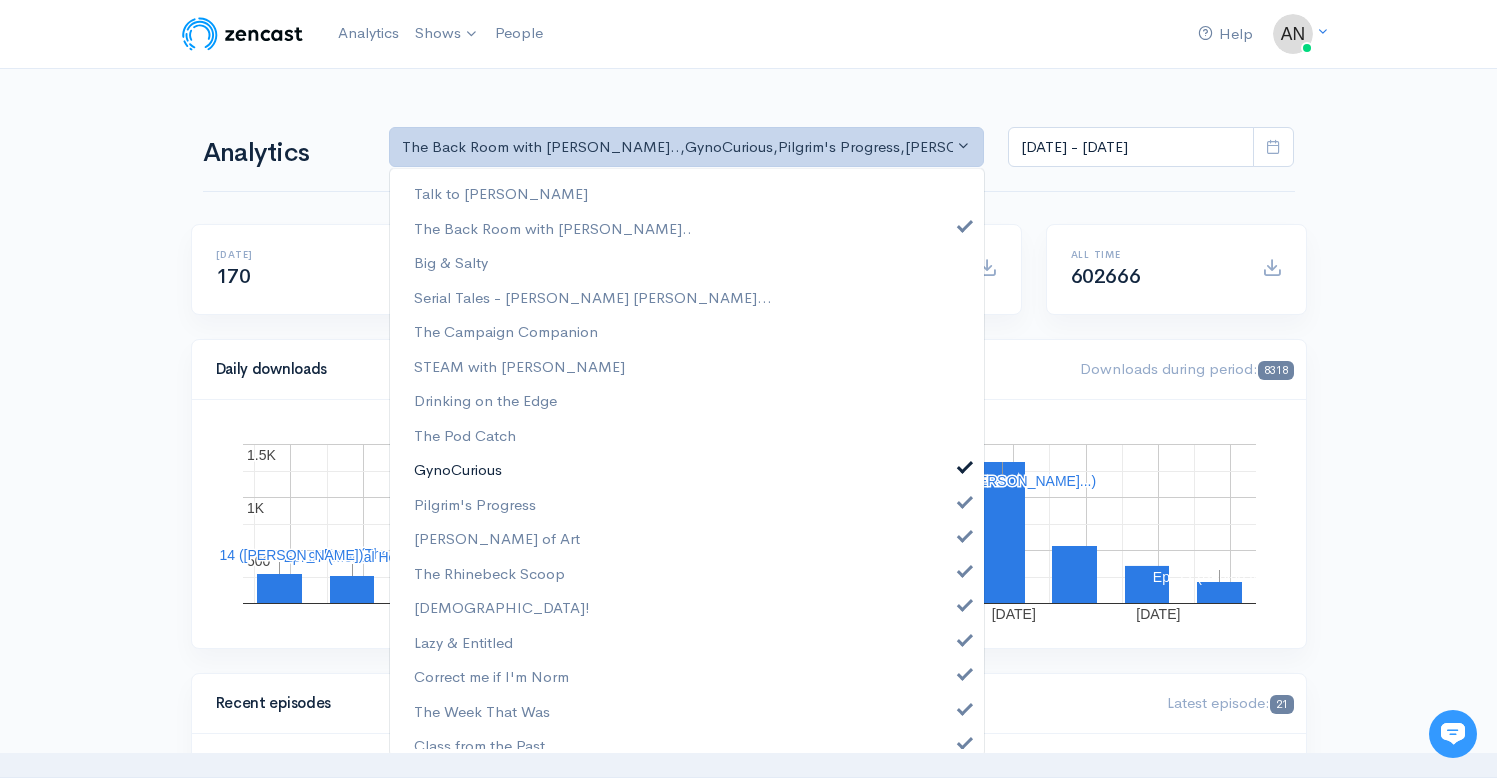 click on "GynoCurious" at bounding box center (687, 469) 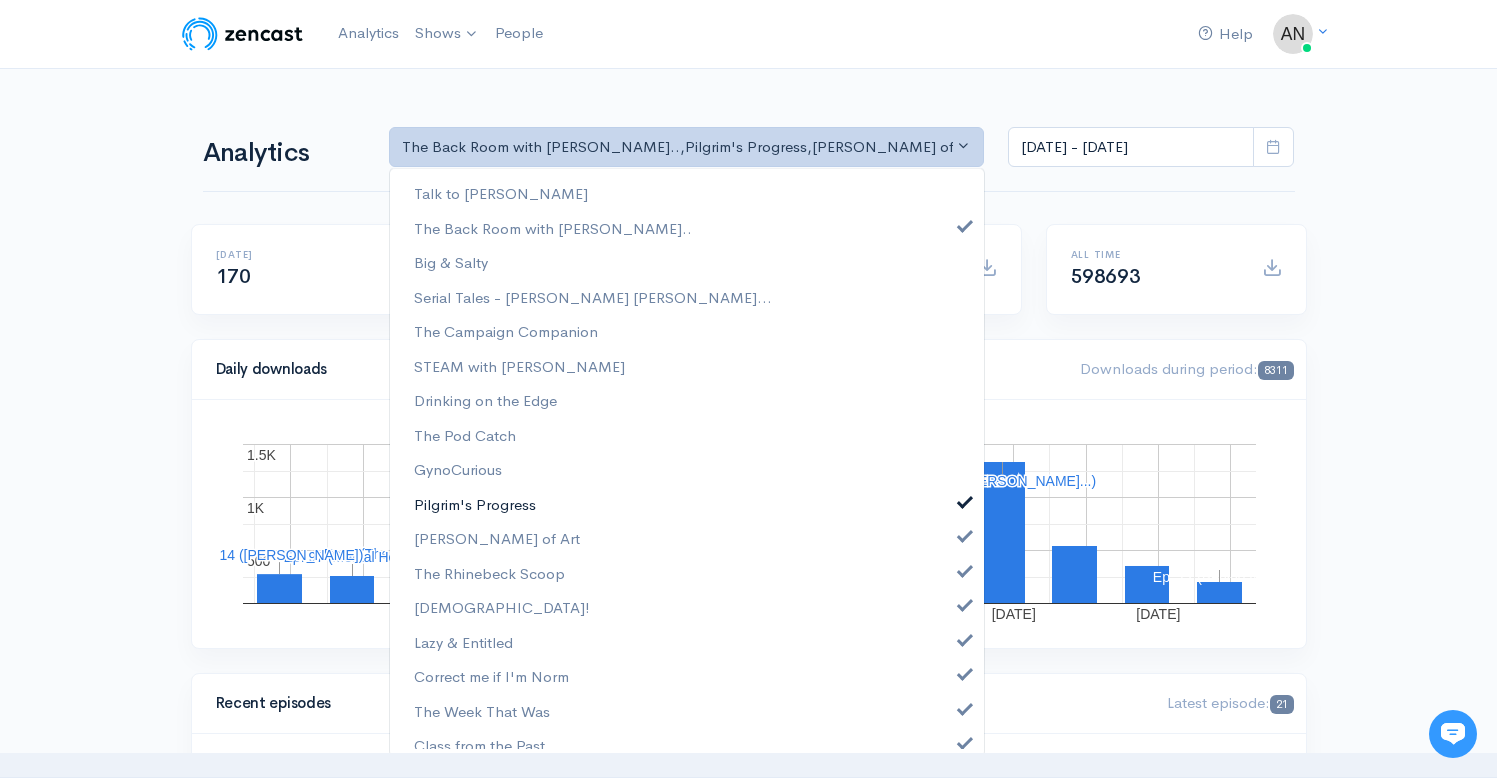 click at bounding box center (965, 499) 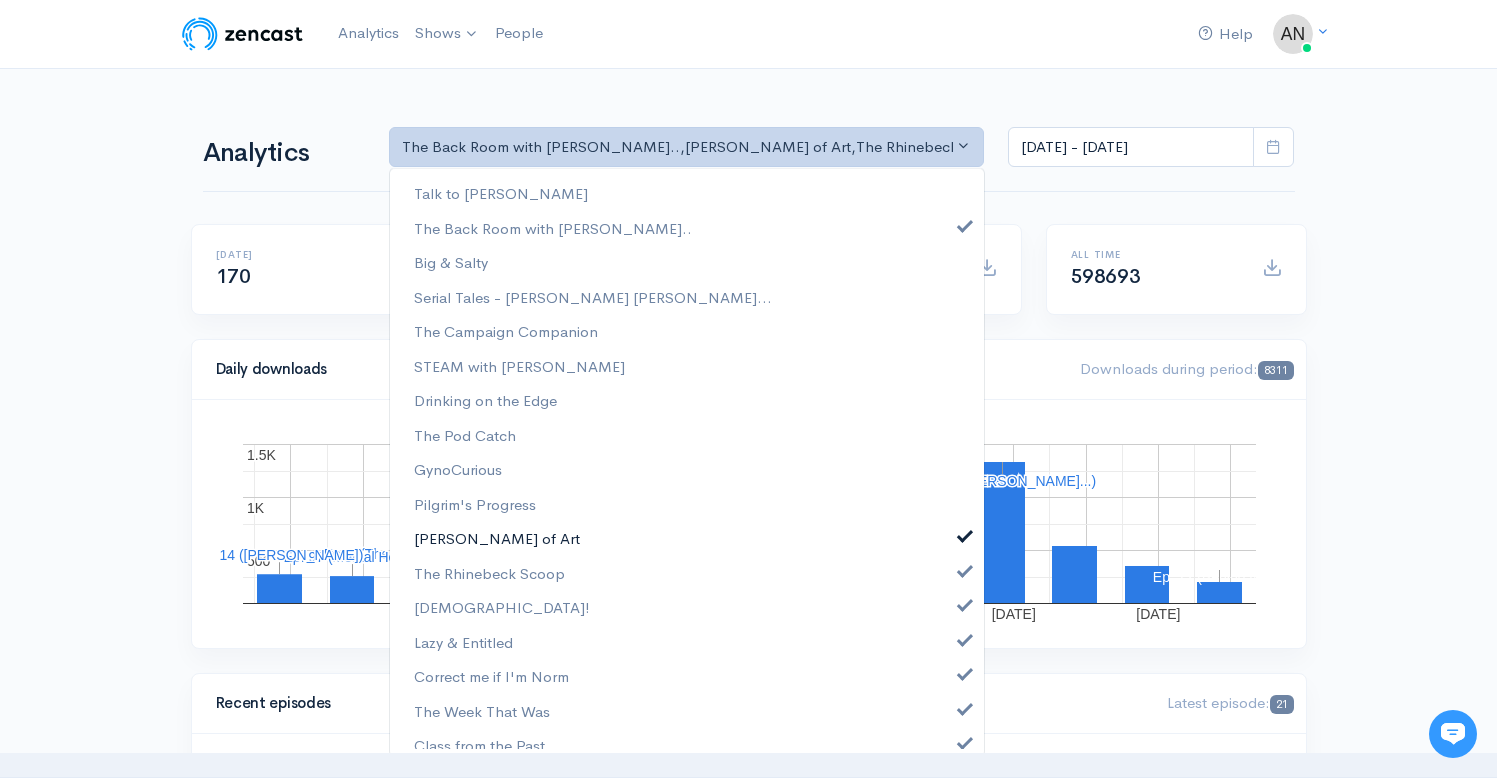 click at bounding box center (965, 533) 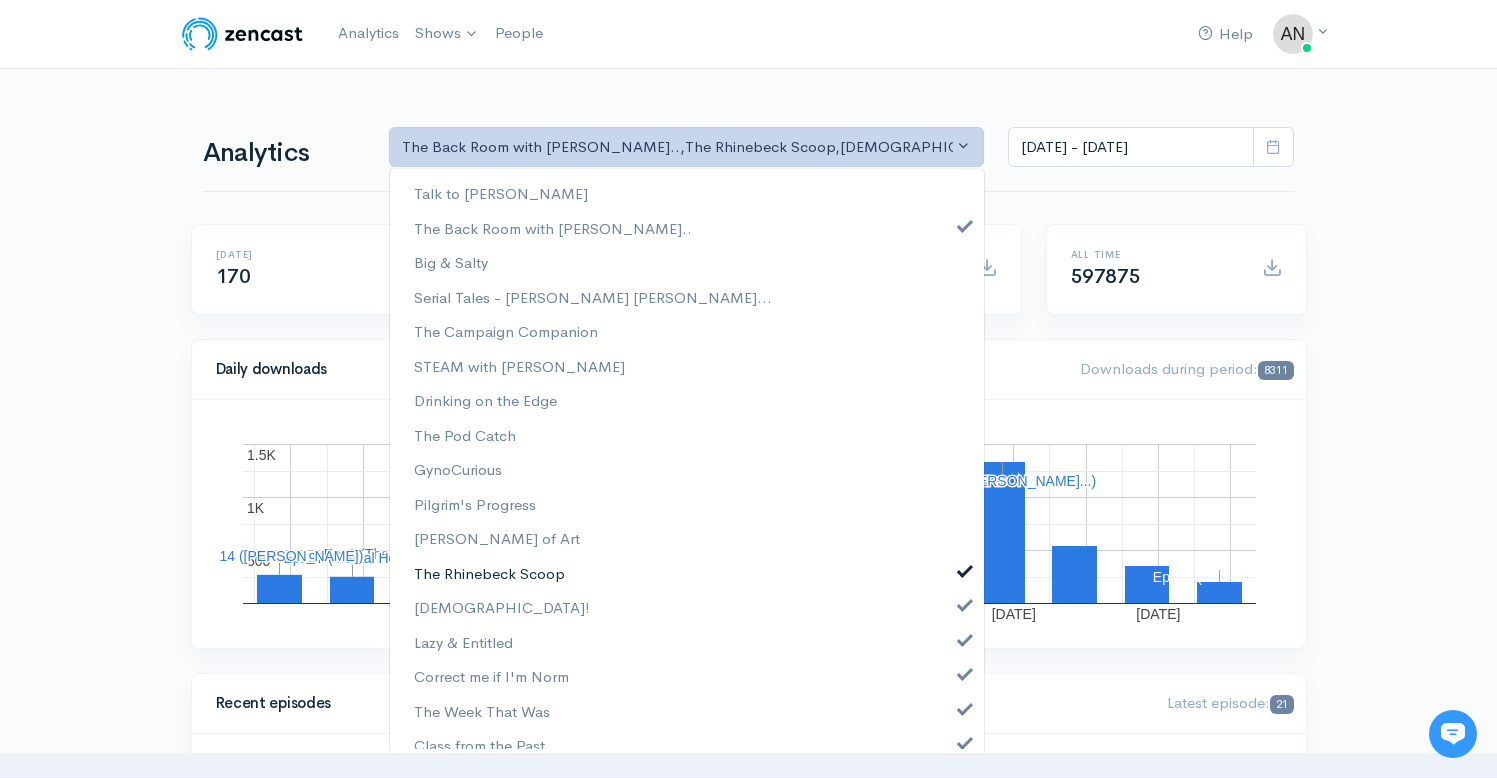 click on "The Rhinebeck Scoop" at bounding box center (687, 573) 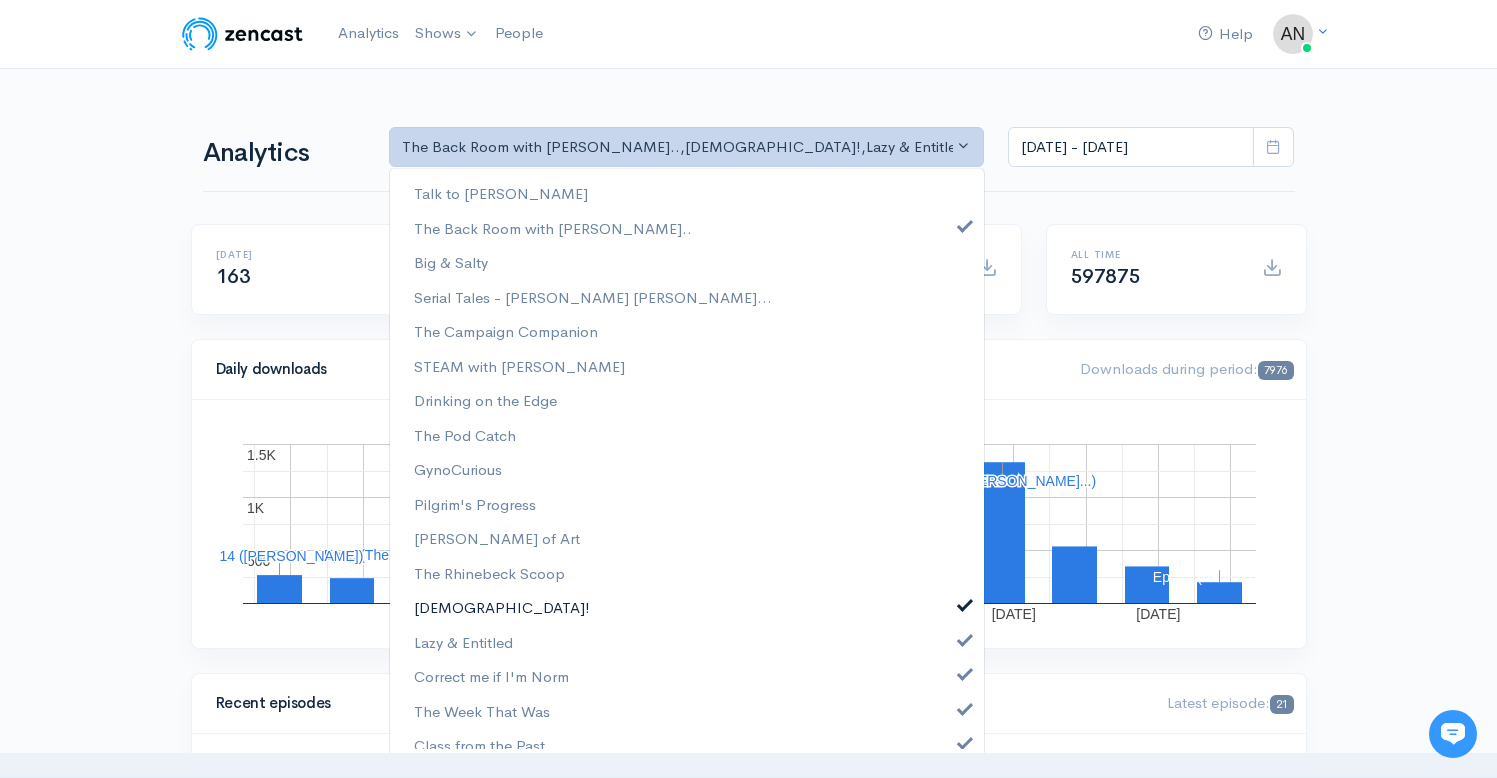 click at bounding box center [965, 602] 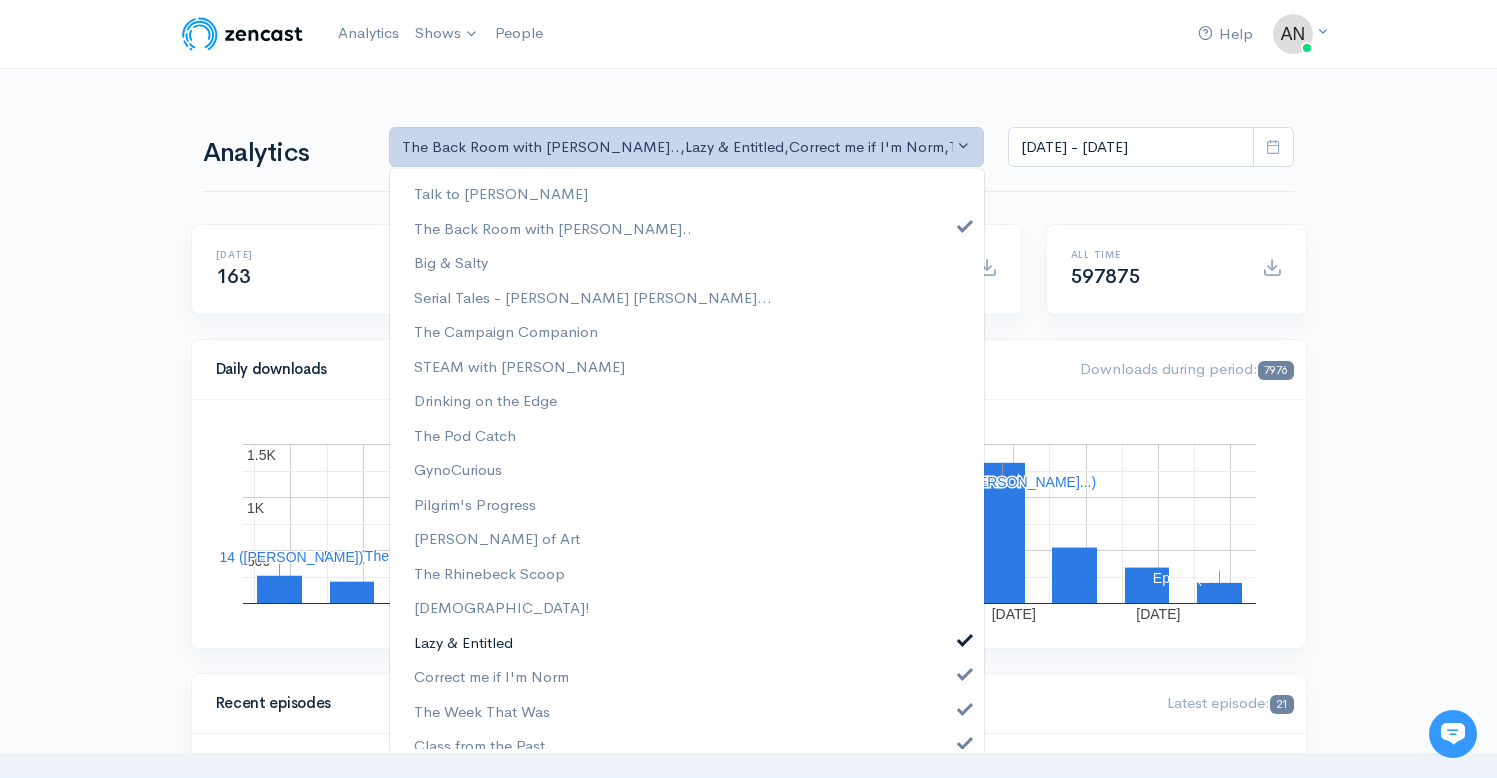 click at bounding box center (965, 637) 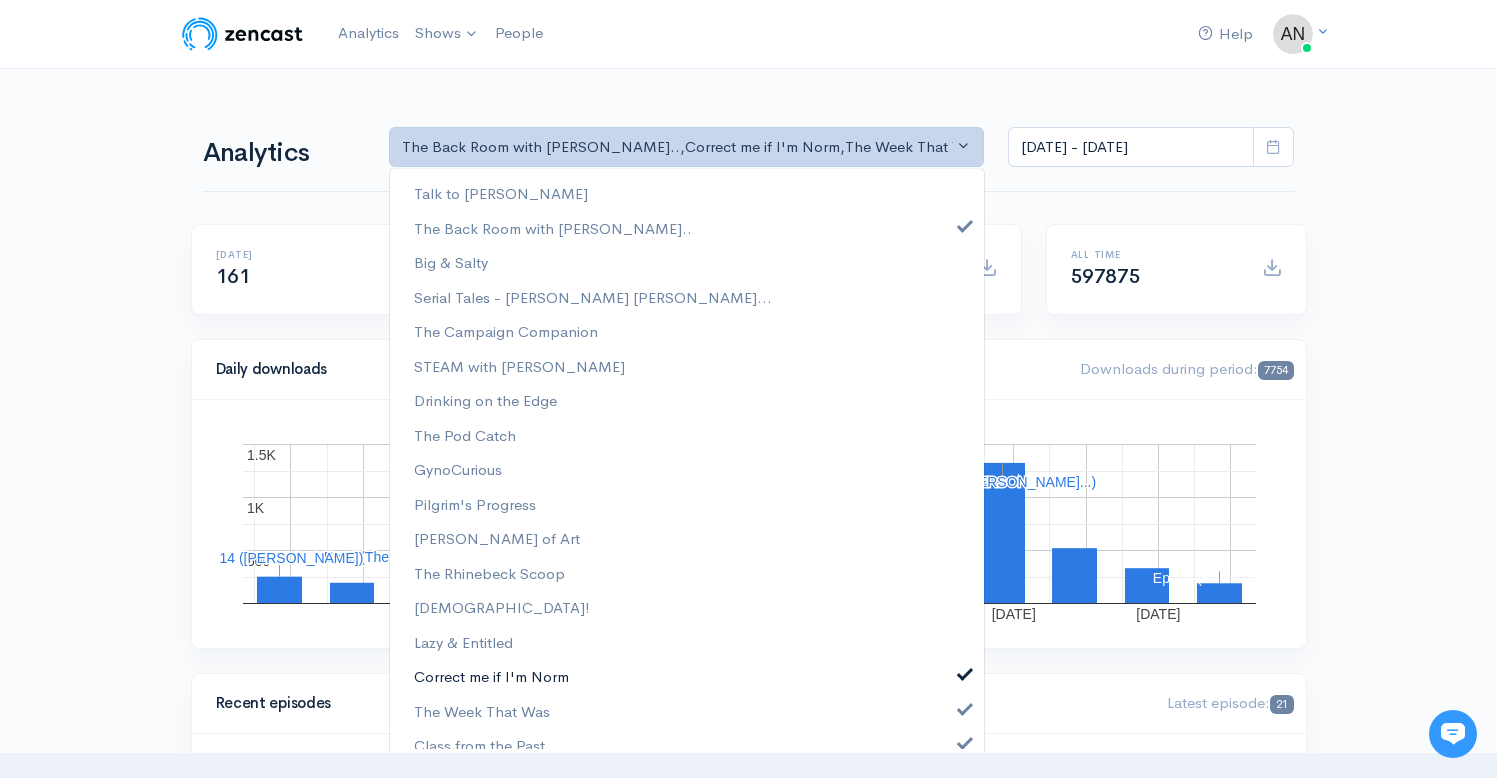 click at bounding box center [965, 671] 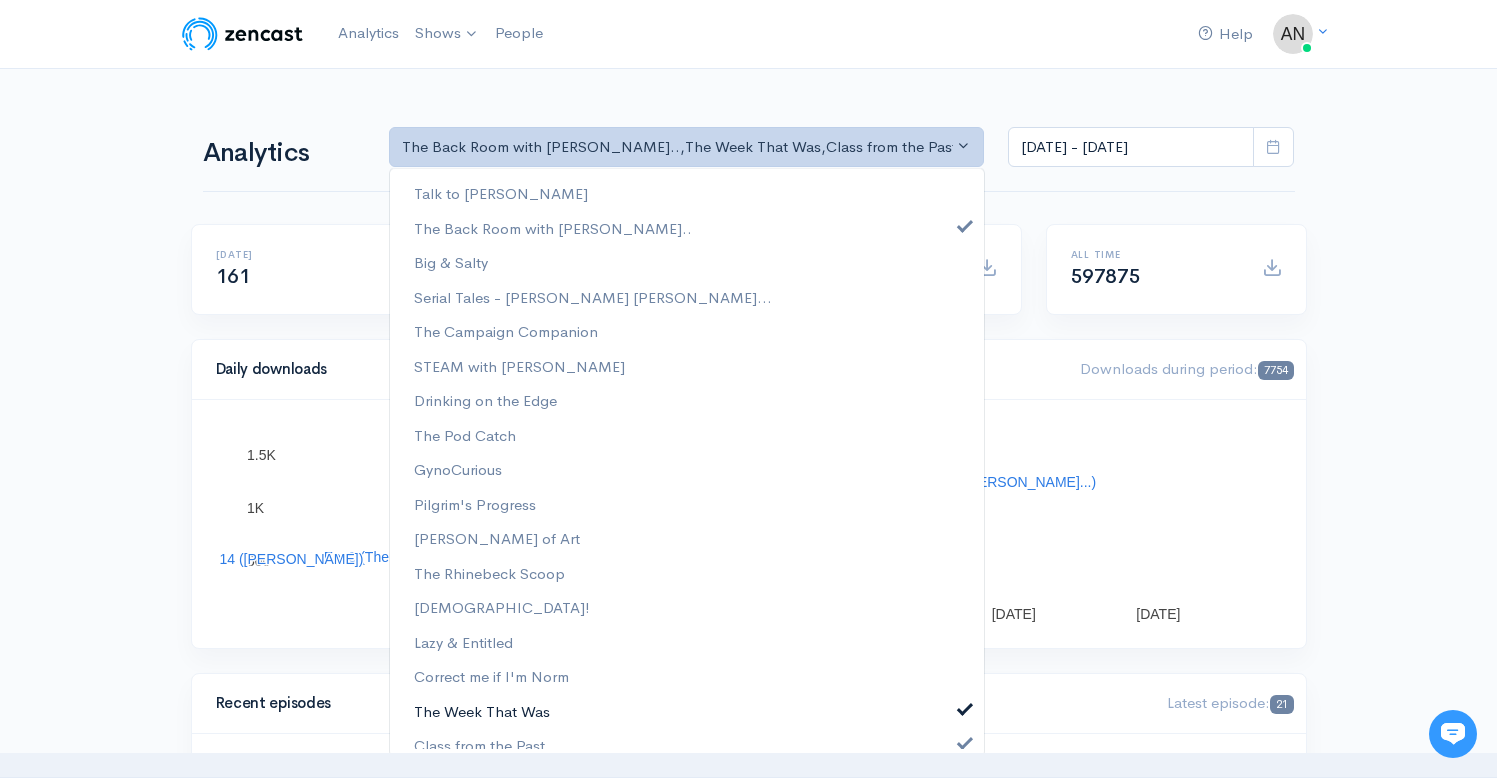 click at bounding box center (965, 706) 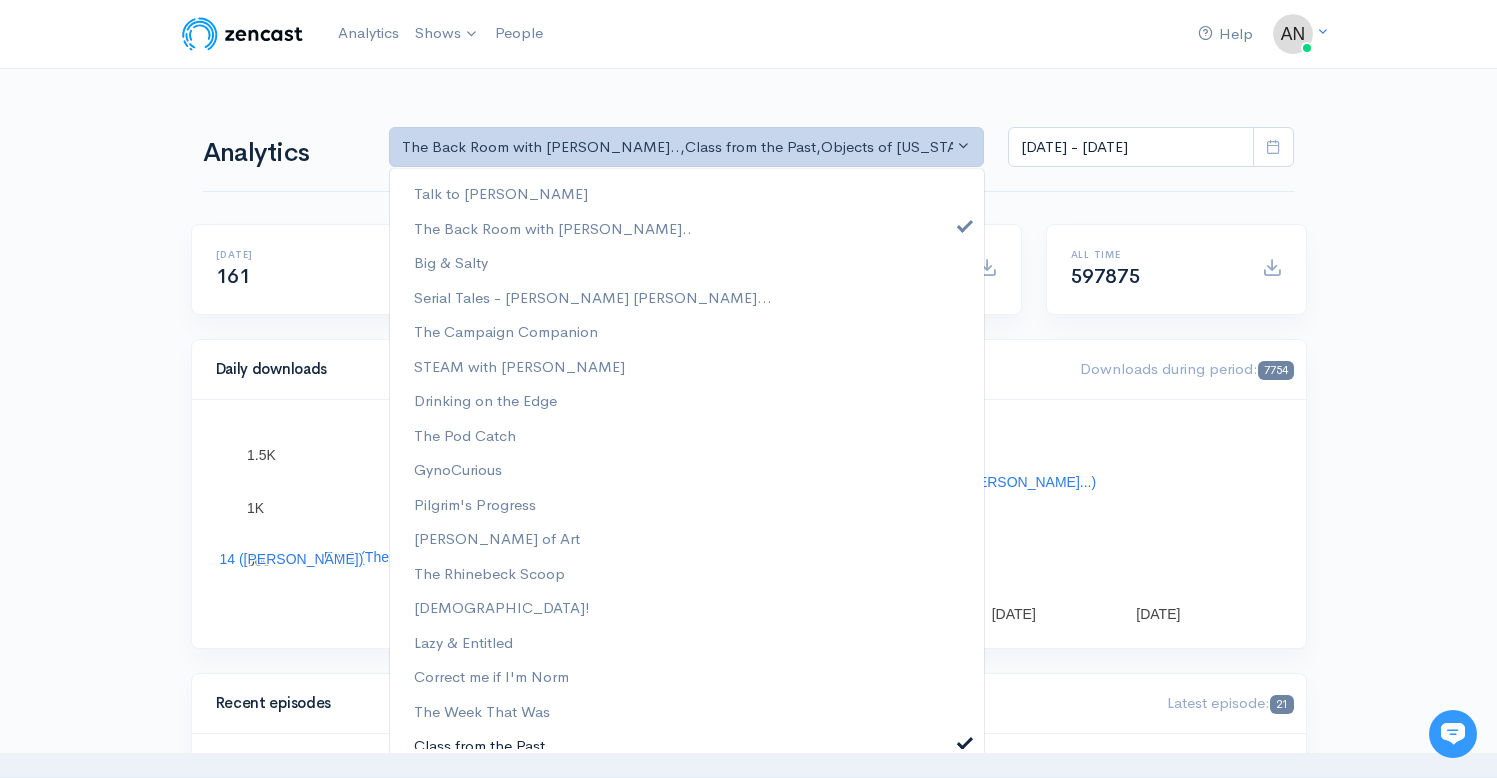click at bounding box center [965, 740] 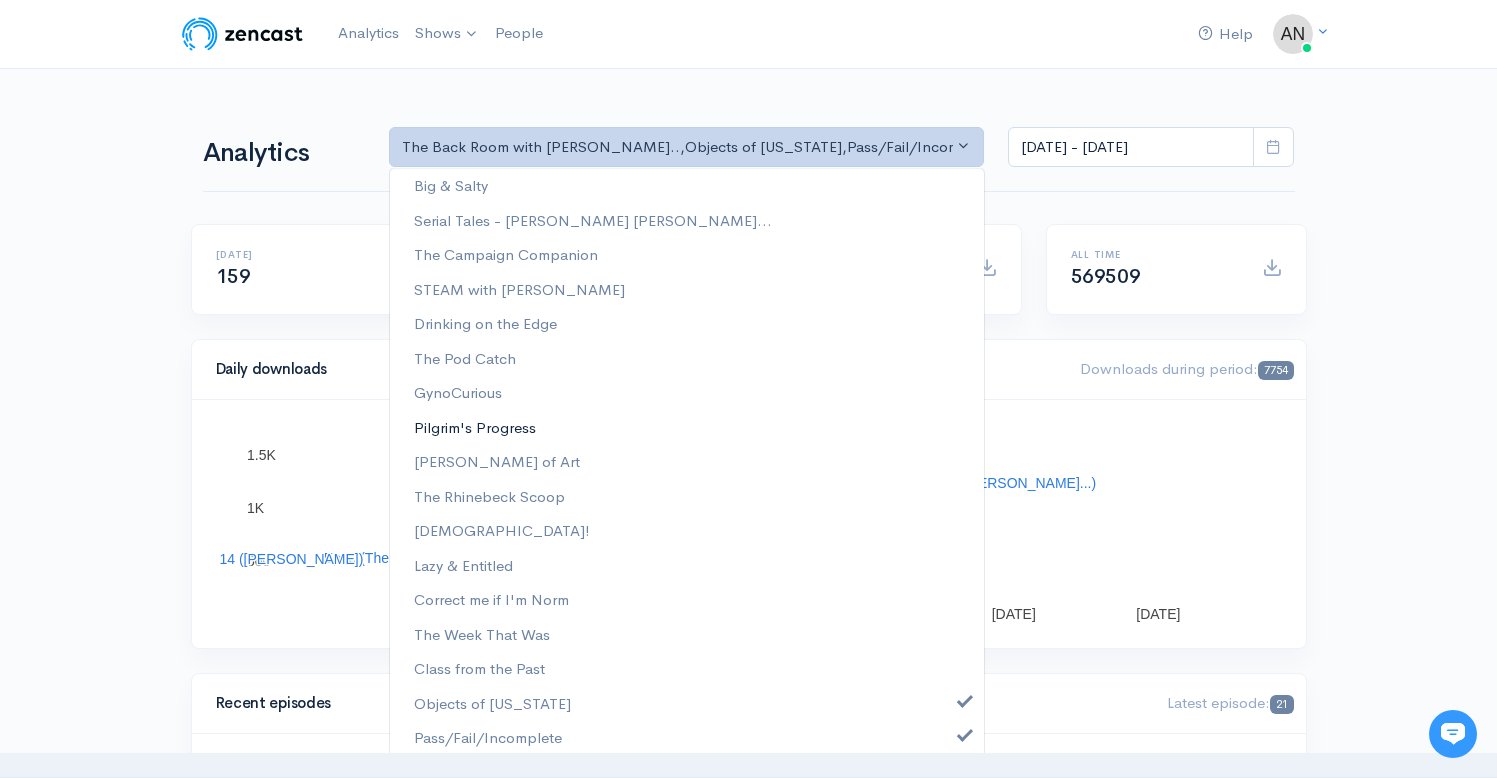 scroll, scrollTop: 256, scrollLeft: 0, axis: vertical 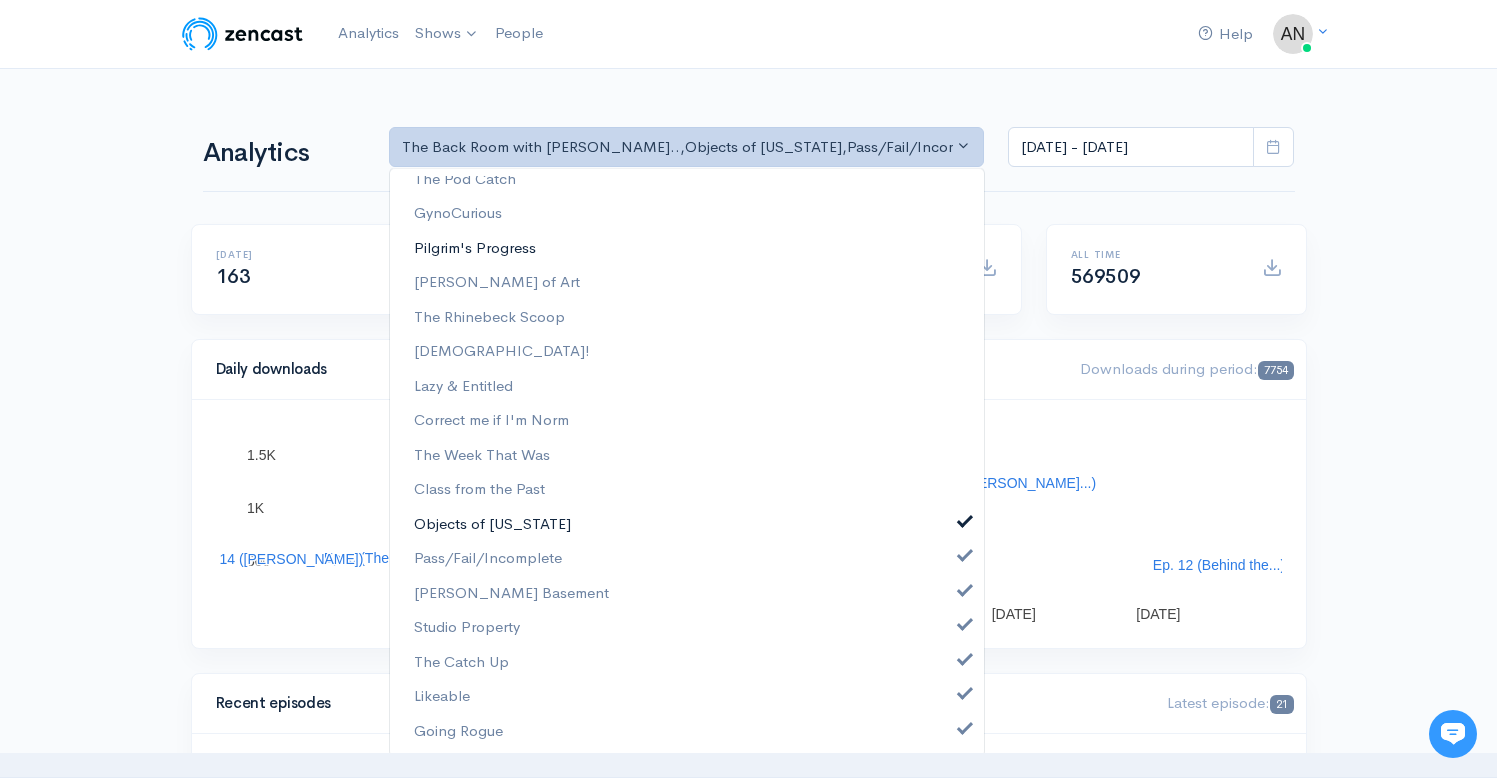 click at bounding box center (965, 519) 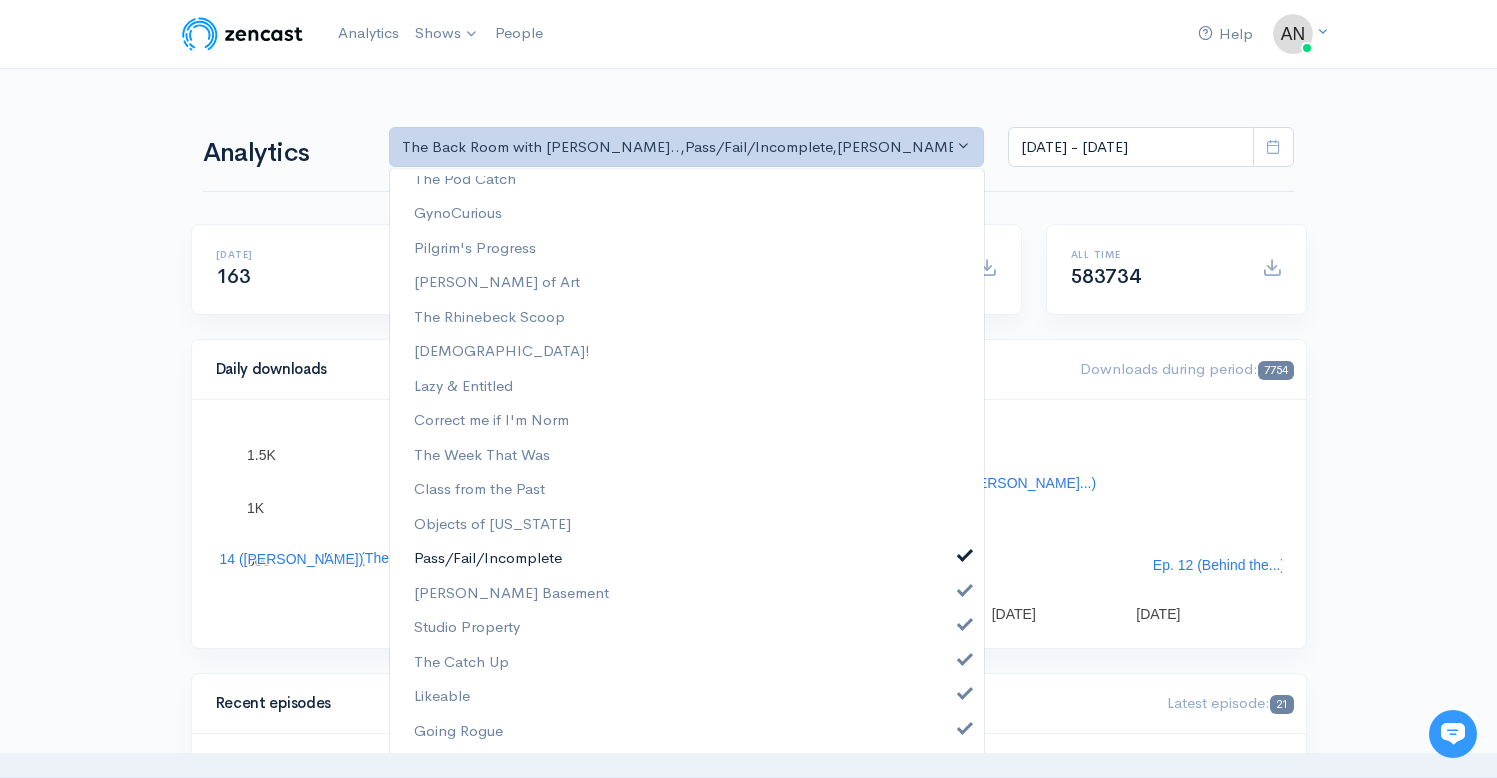 click on "Pass/Fail/Incomplete" at bounding box center (687, 558) 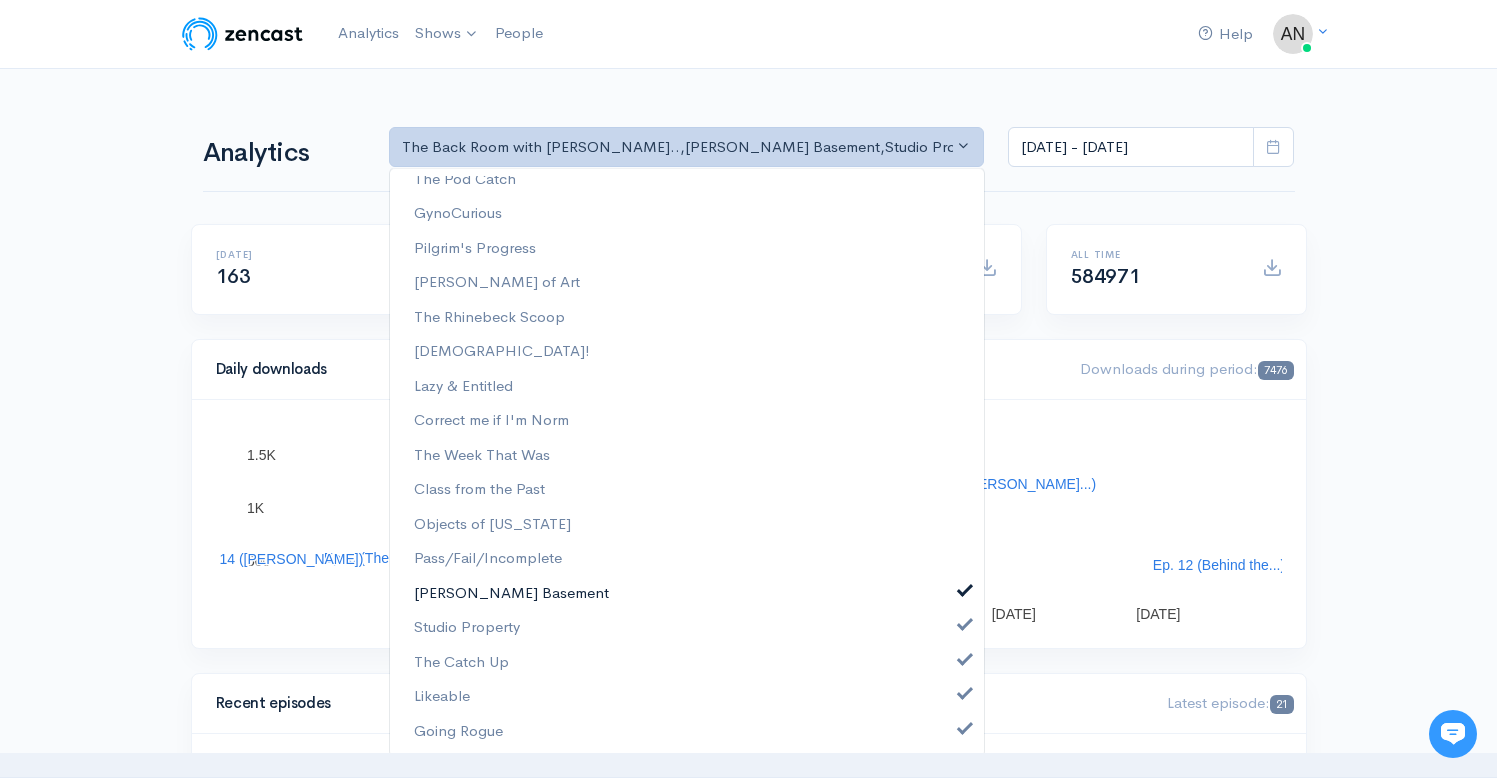 click at bounding box center [965, 588] 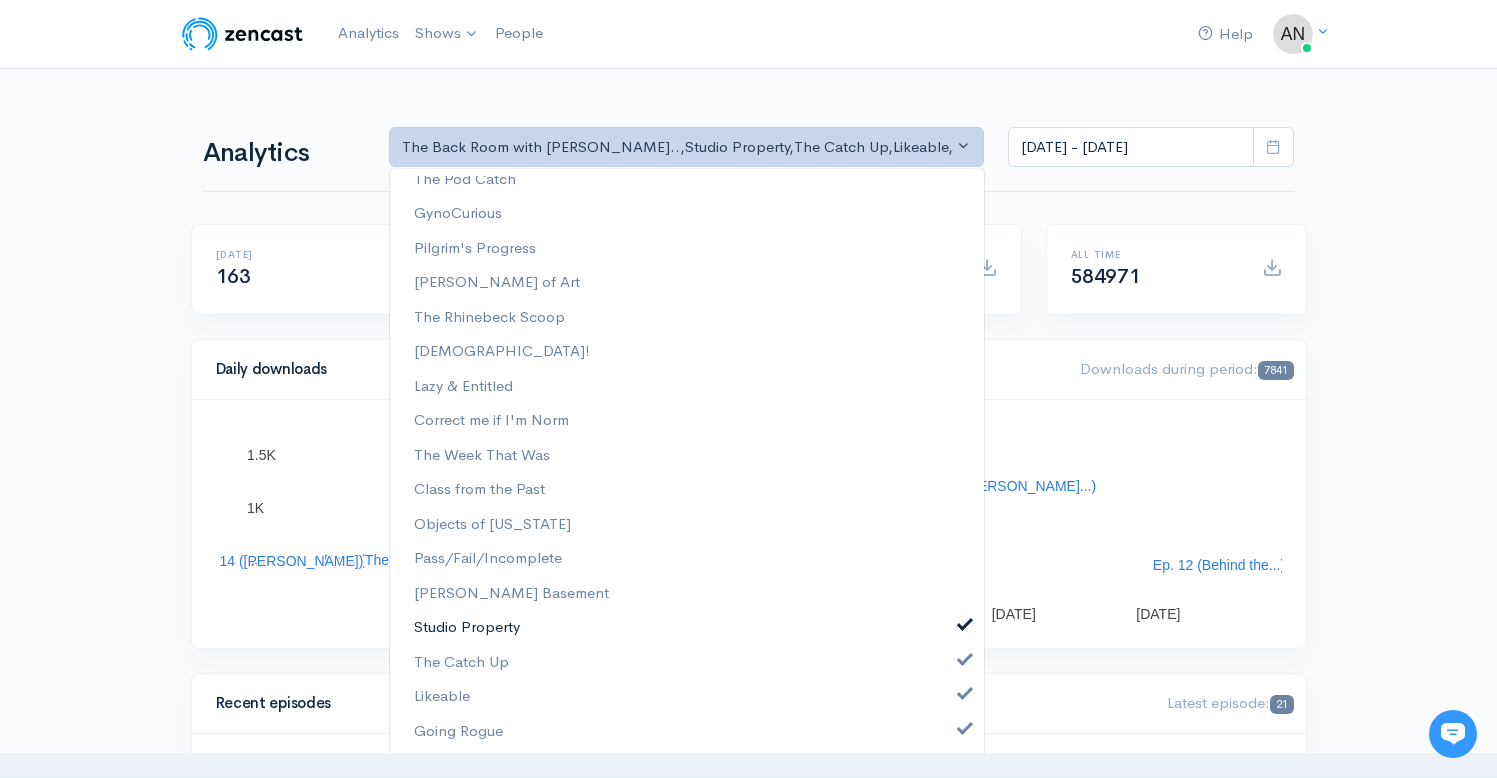click on "Studio Property" at bounding box center [687, 627] 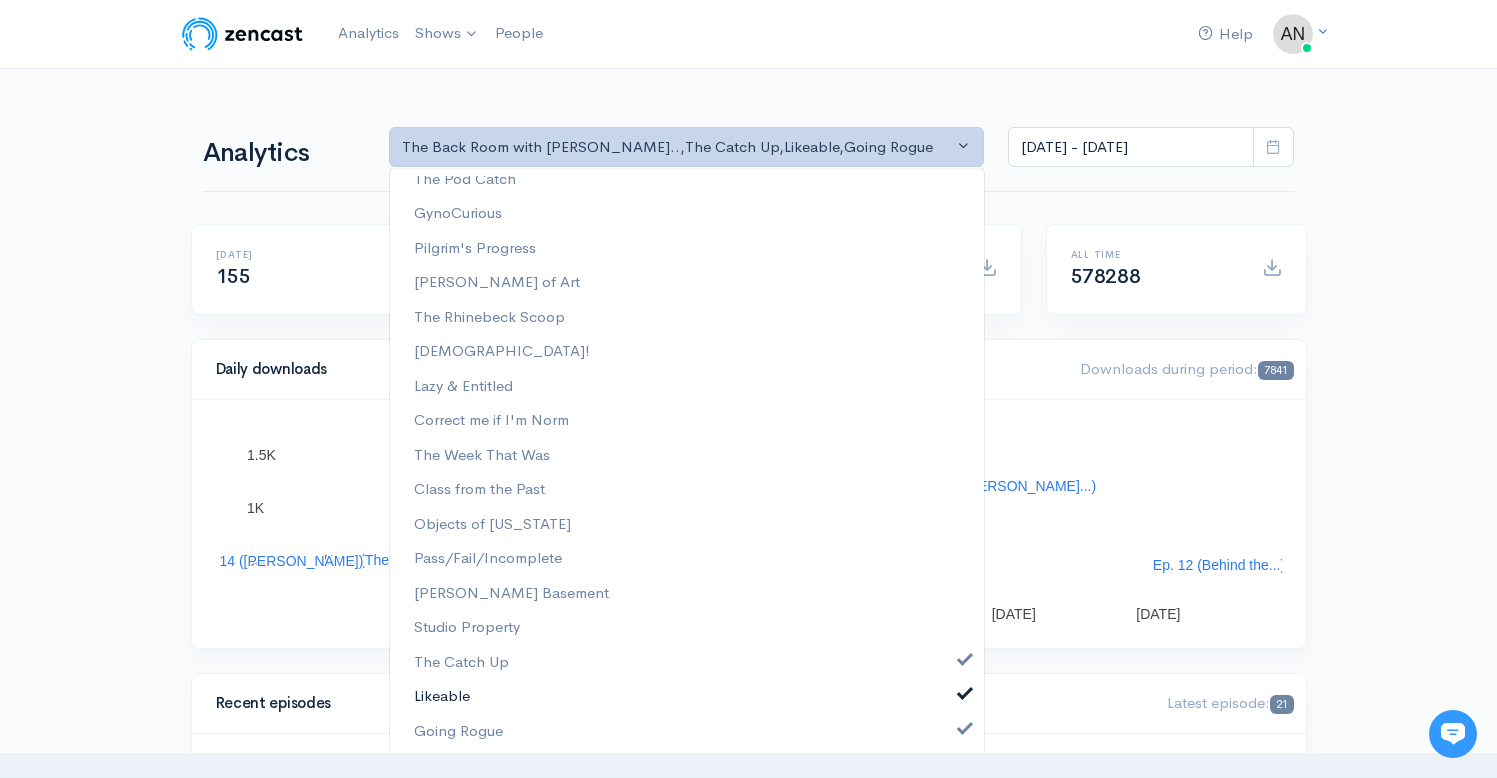 click at bounding box center (965, 691) 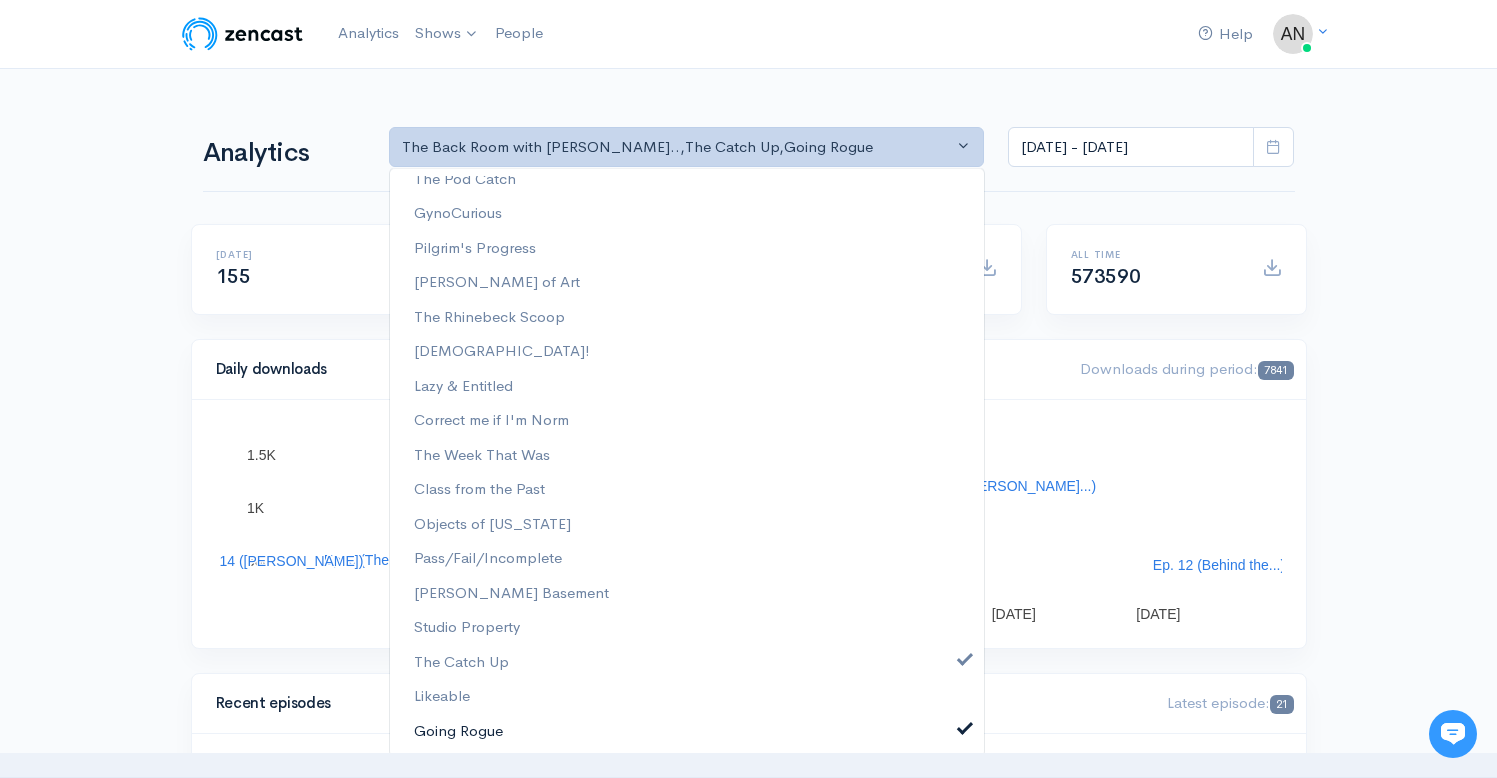 click at bounding box center [965, 726] 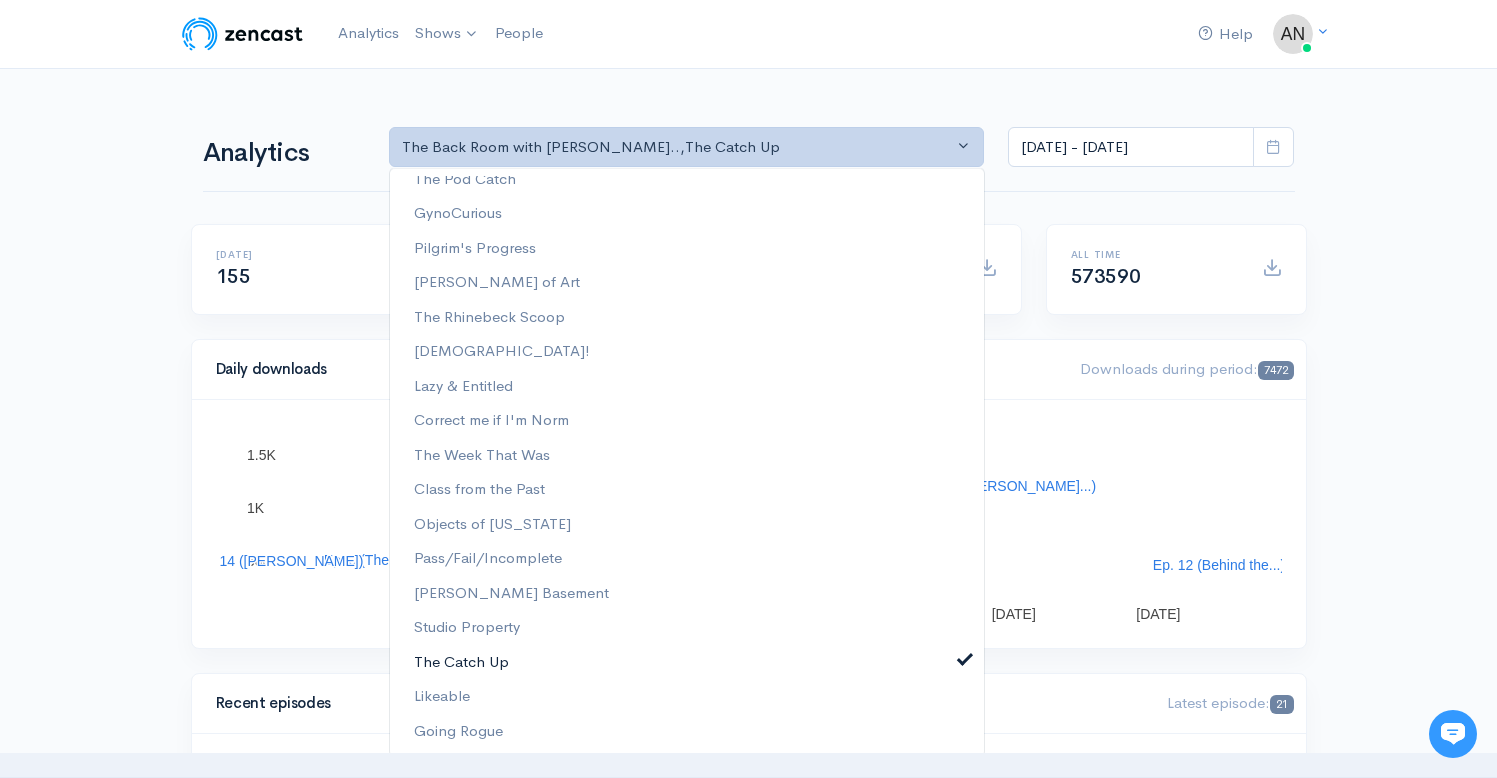 click at bounding box center [965, 657] 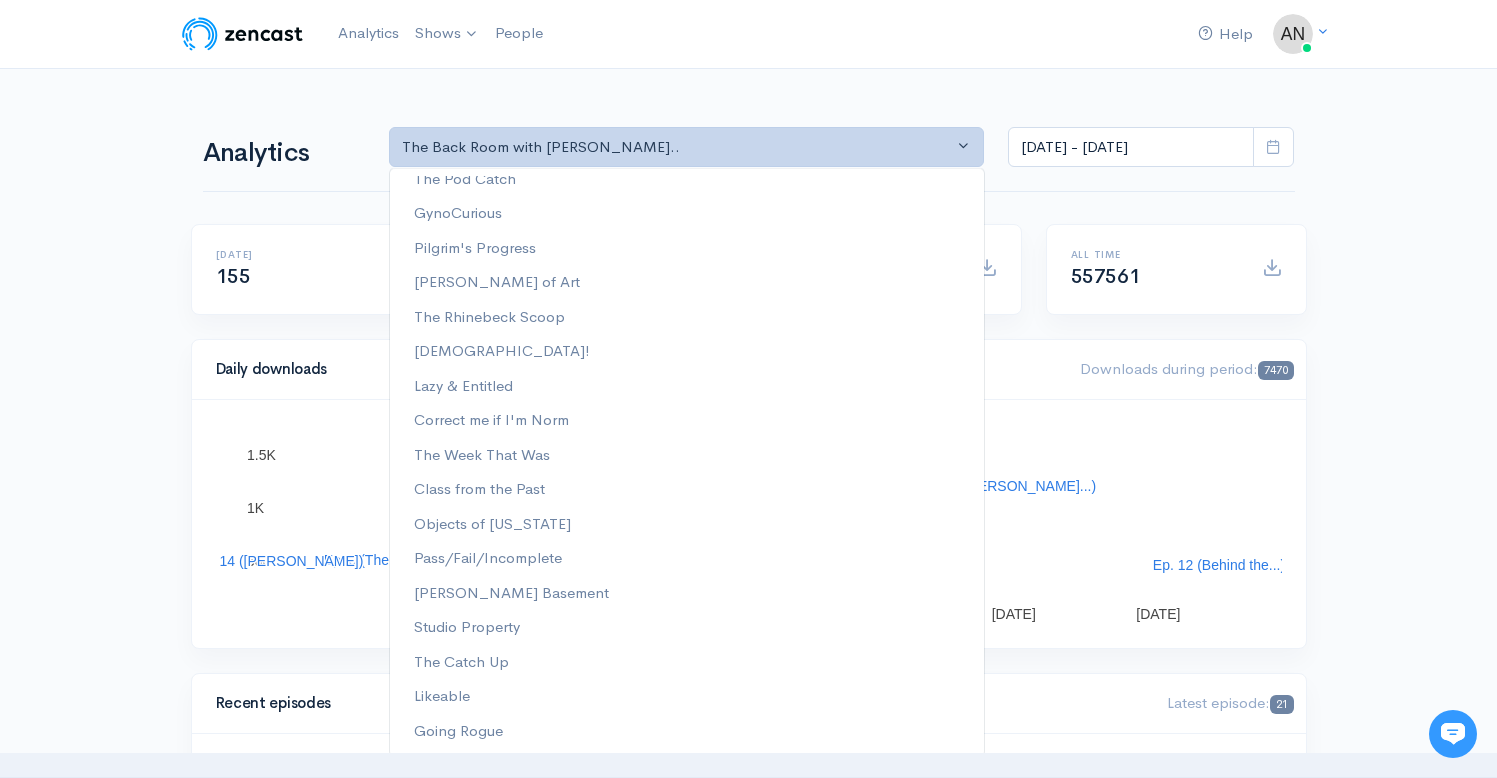 click on "Help
Notifications
View all
Your profile   Team settings     Radio Free Rhinecliff   Current     Logout
Analytics
Shows
The Catch Up
The Back Room with [PERSON_NAME]
The Week That Was
Going Rogue
GynoCurious
Likeable
The Rhinebeck Scoop
Correct me if I'm Norm
[PERSON_NAME] of Art
Drinking on the Edge
Lazy & Entitled
[PERSON_NAME] Basement" at bounding box center [748, 1417] 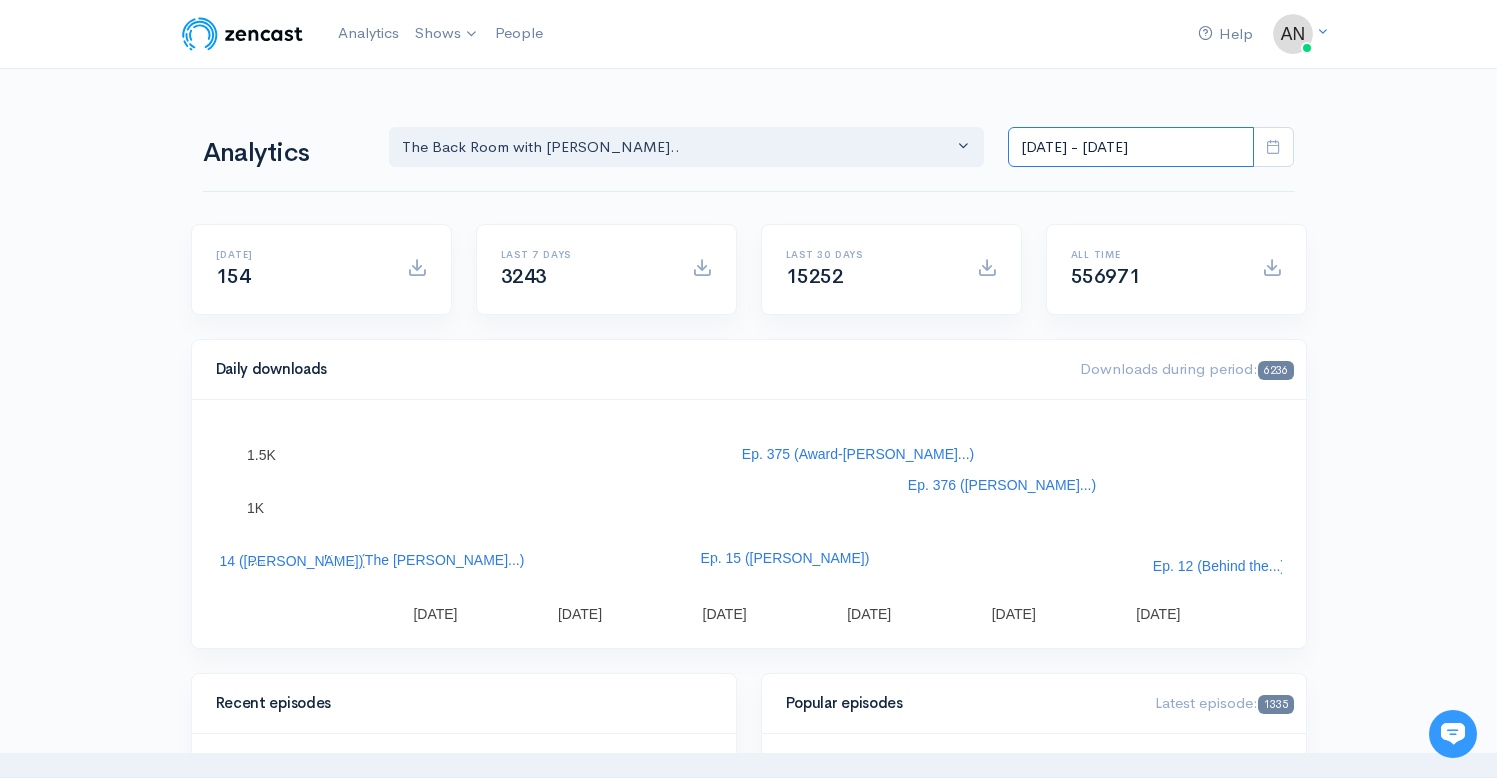 click on "[DATE] - [DATE]" at bounding box center [1131, 147] 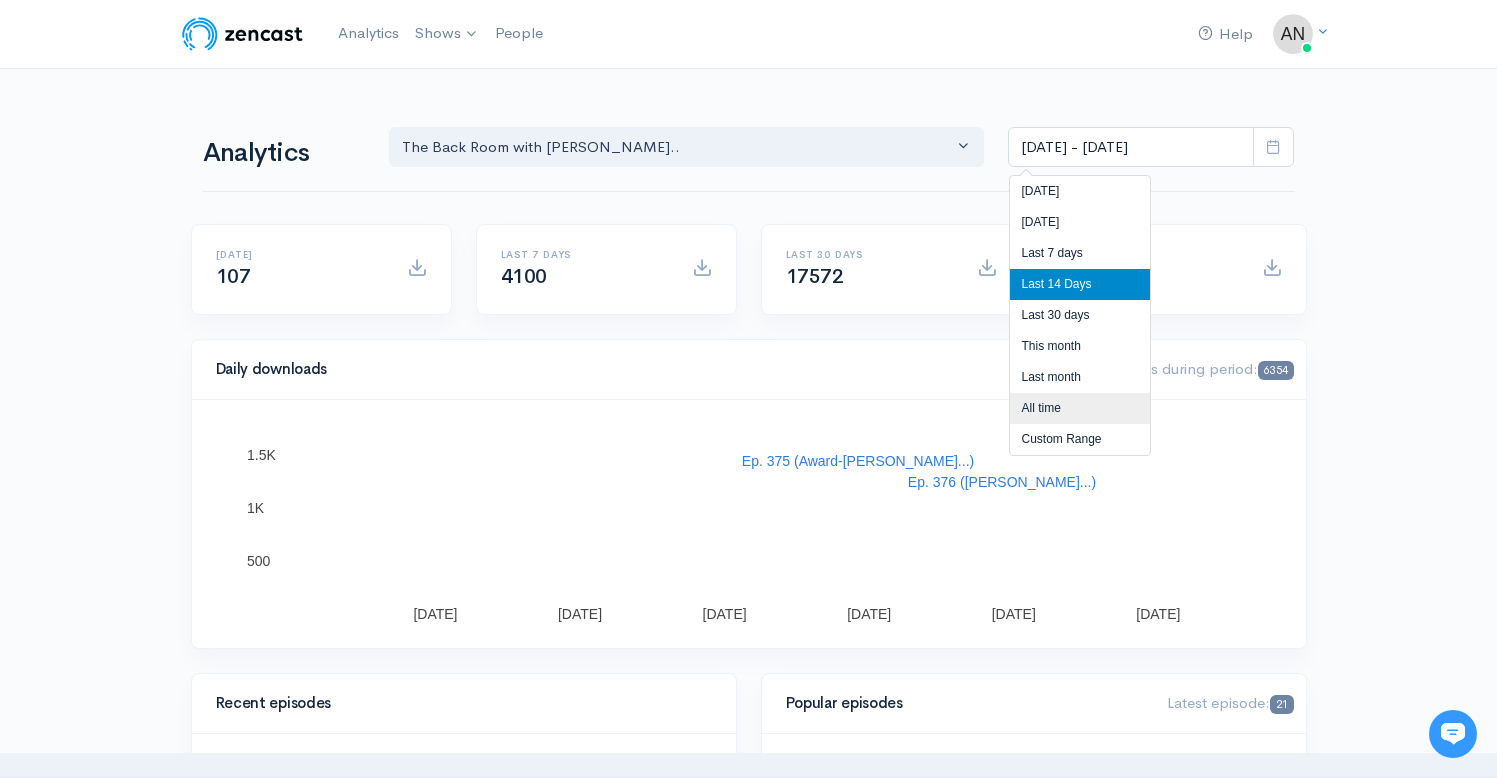 click on "All time" at bounding box center [1080, 408] 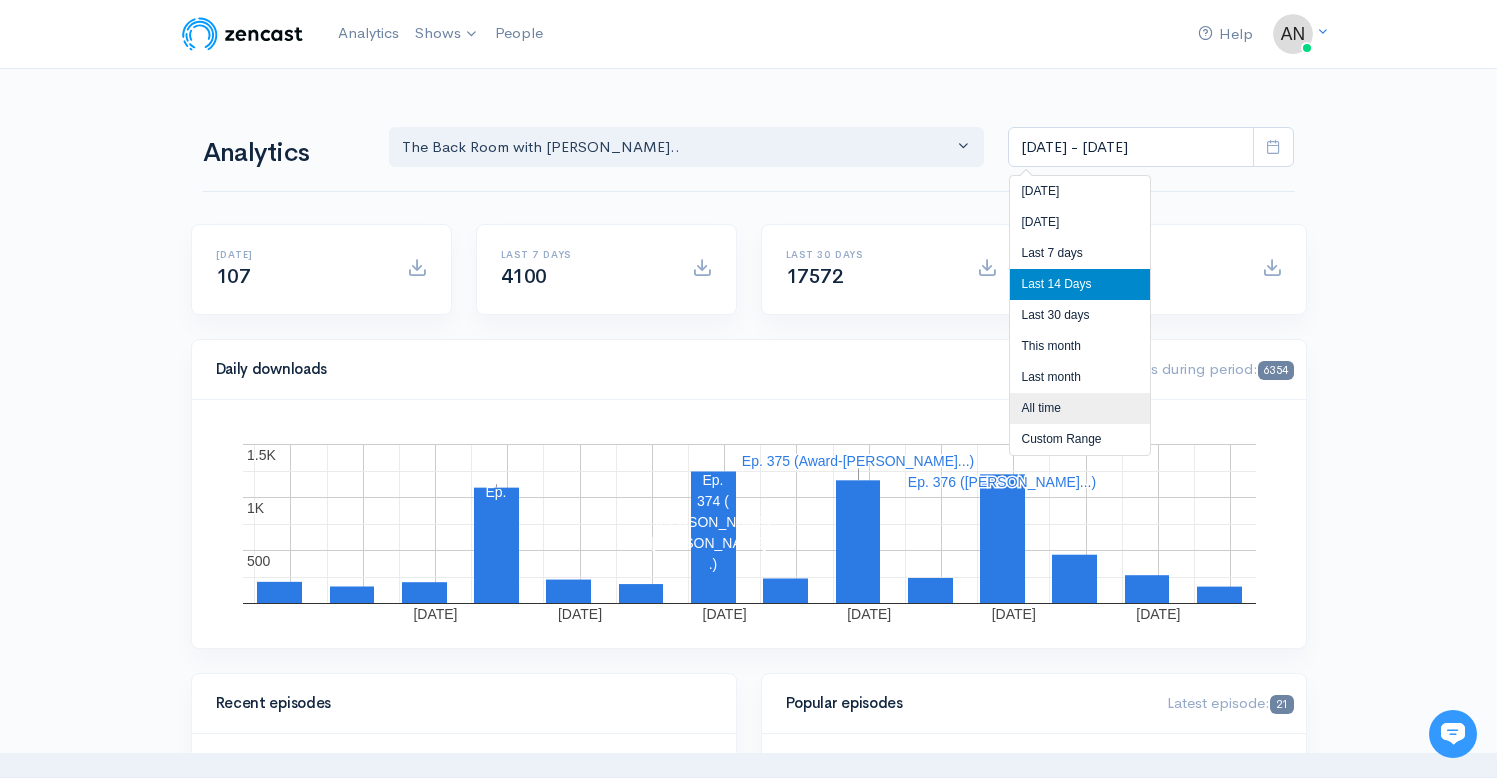 type on "[DATE] - [DATE]" 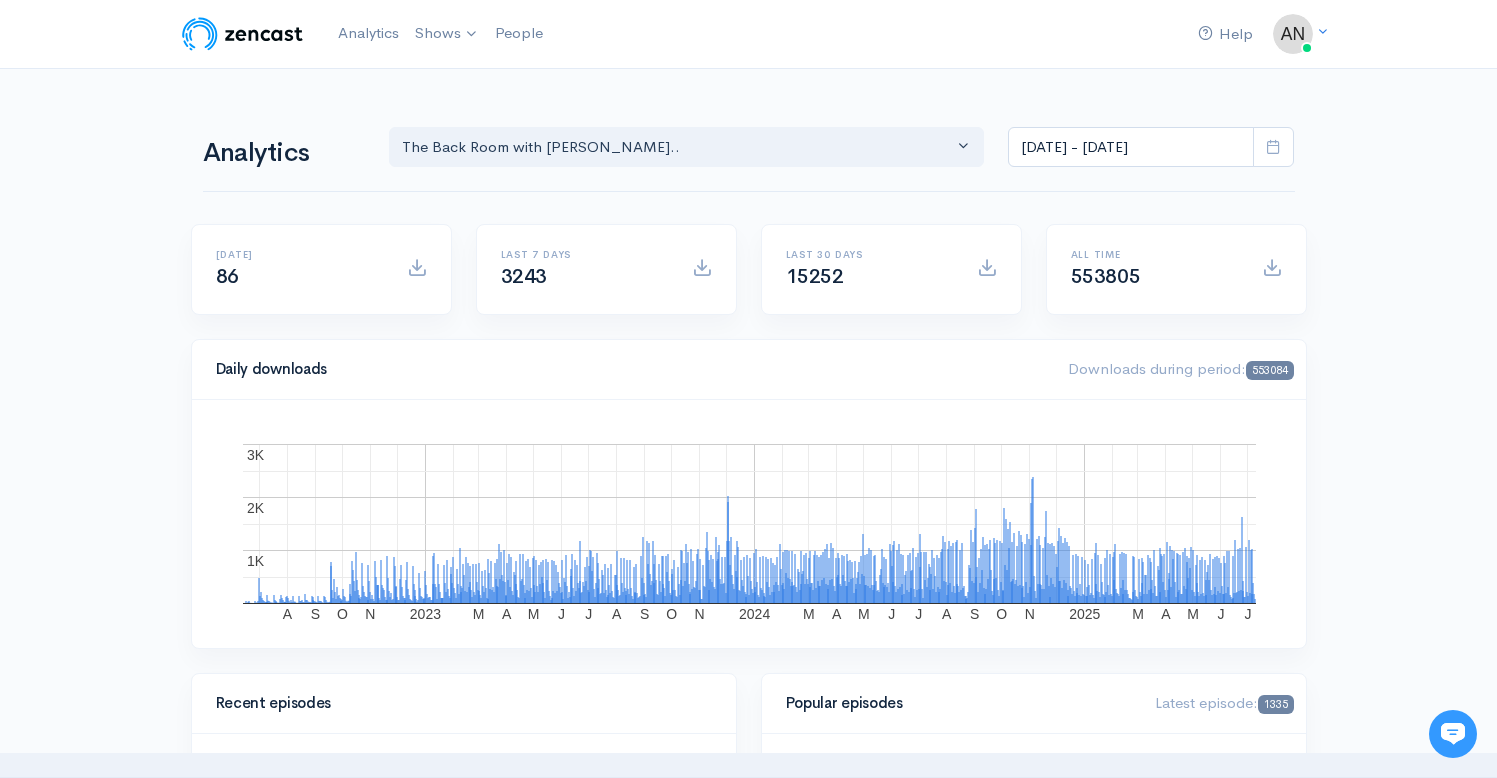 click on "Help
Notifications
View all
Your profile   Team settings     Radio Free Rhinecliff   Current     Logout
Analytics
Shows
The Catch Up
The Back Room with [PERSON_NAME]
The Week That Was
Going Rogue
GynoCurious
Likeable
The Rhinebeck Scoop
Correct me if I'm Norm
[PERSON_NAME] of Art
Drinking on the Edge
Lazy & Entitled
[PERSON_NAME] Basement" at bounding box center (748, 1417) 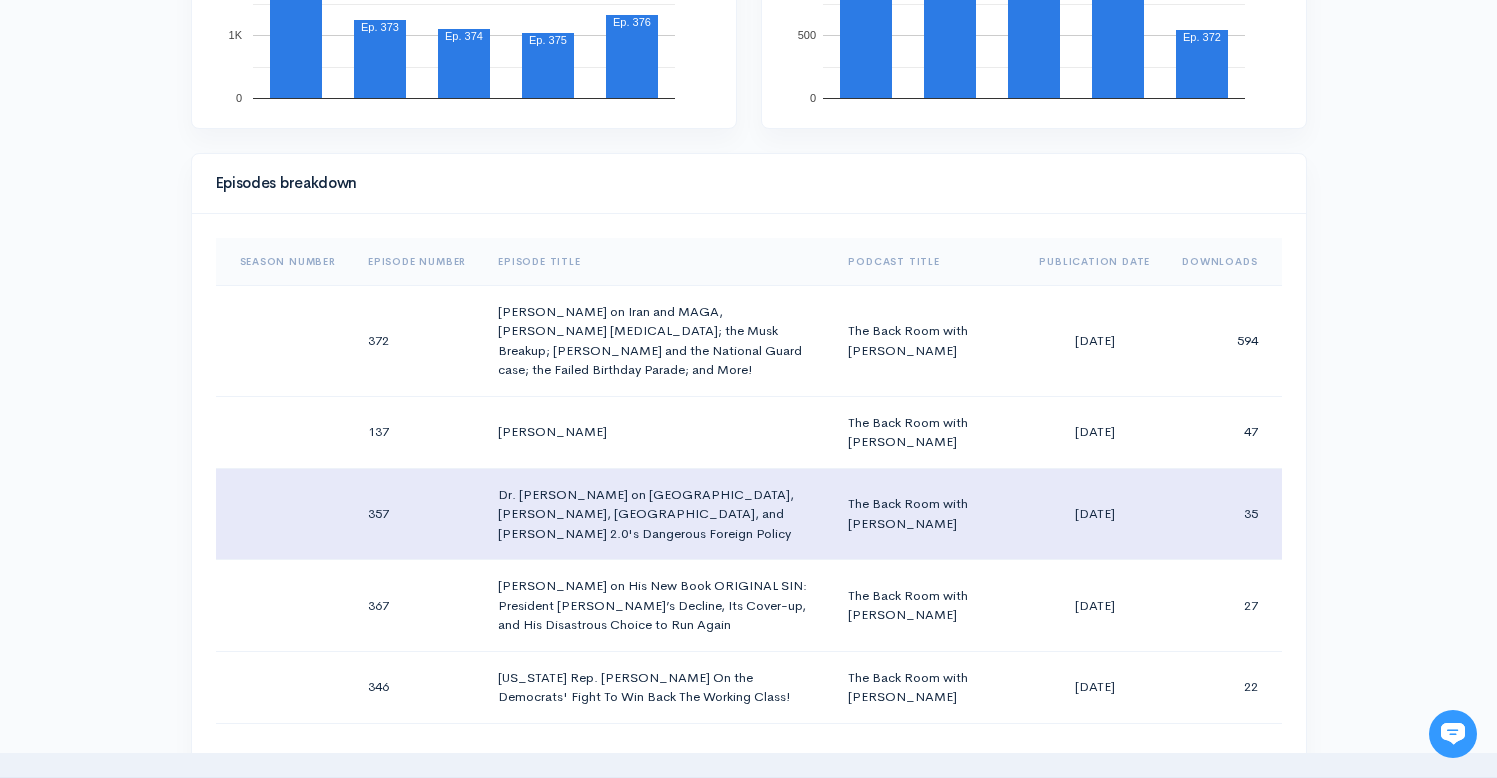 scroll, scrollTop: 797, scrollLeft: 0, axis: vertical 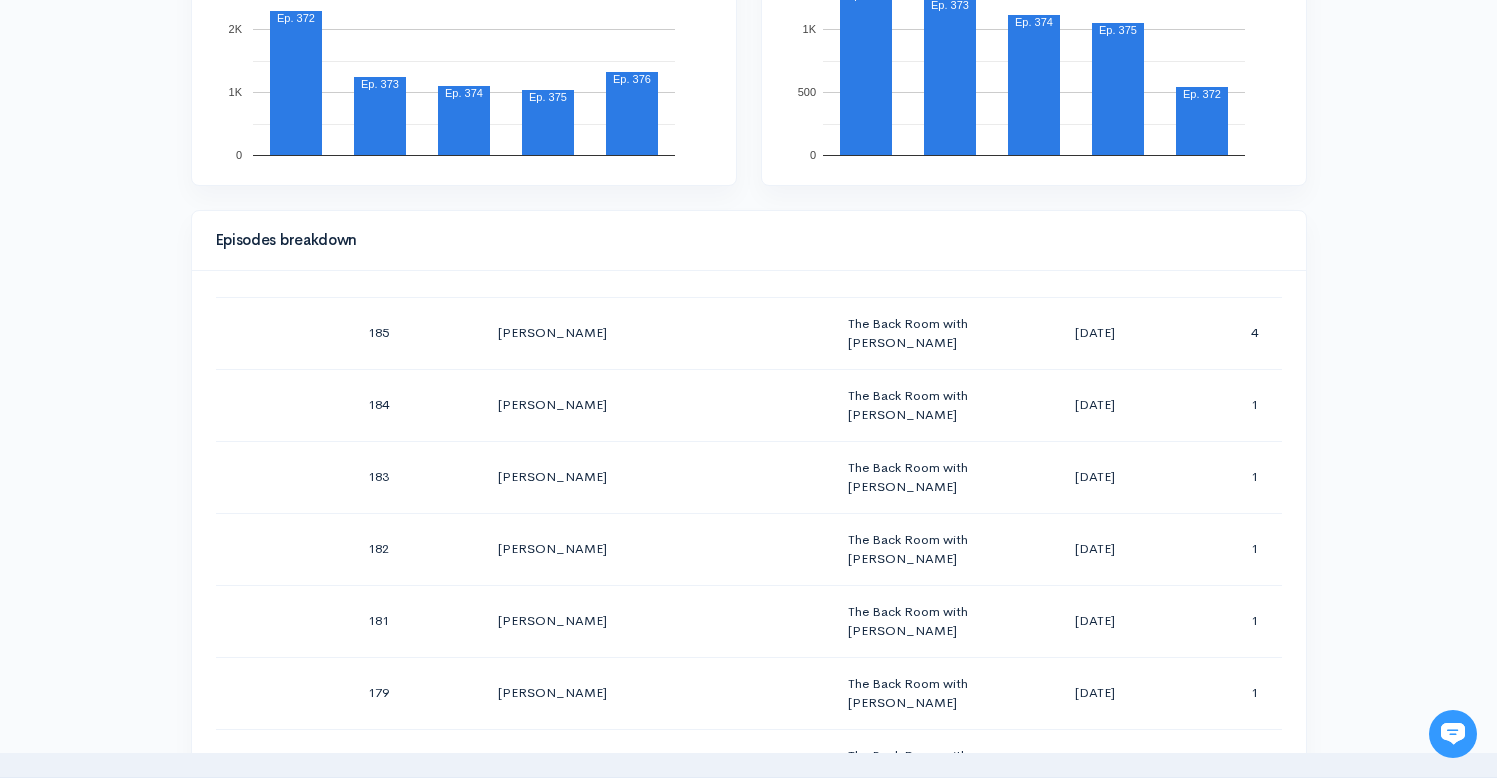 click on "Help
Notifications
View all
Your profile   Team settings     Radio Free Rhinecliff   Current     Logout
Analytics
Shows
The Catch Up
The Back Room with [PERSON_NAME]
The Week That Was
Going Rogue
GynoCurious
Likeable
The Rhinebeck Scoop
Correct me if I'm Norm
[PERSON_NAME] of Art
Drinking on the Edge
Lazy & Entitled
[PERSON_NAME] Basement" at bounding box center (748, 620) 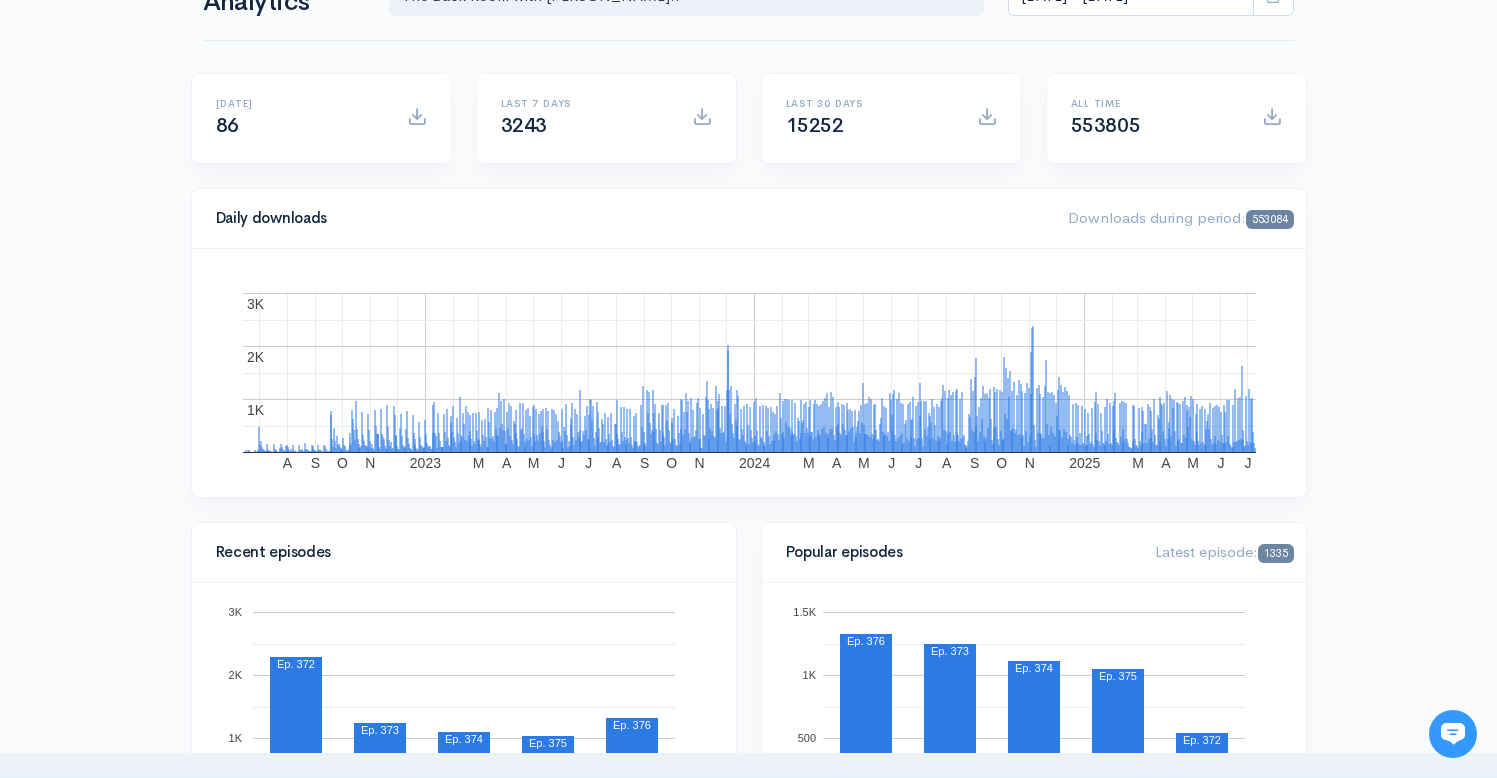 scroll, scrollTop: 0, scrollLeft: 0, axis: both 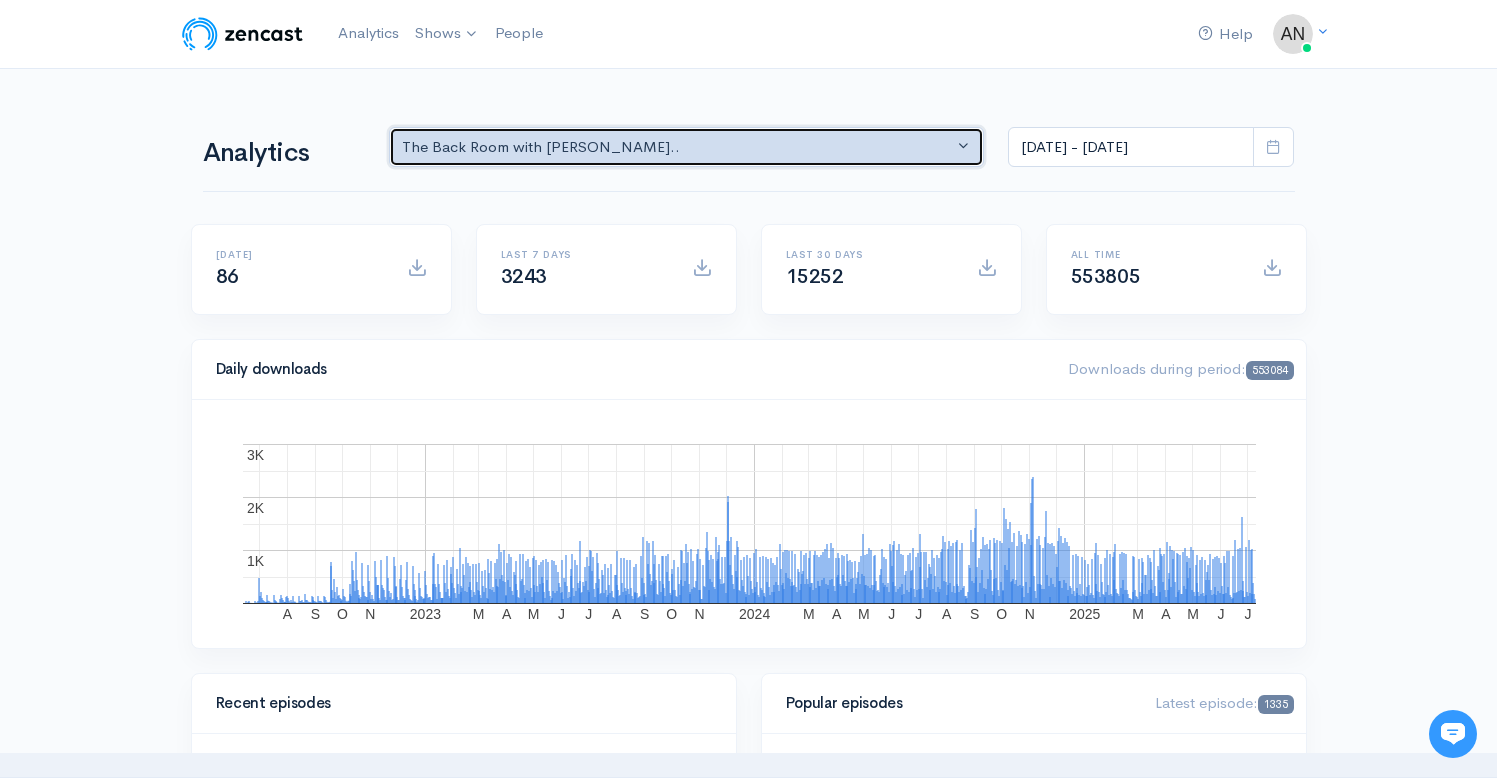 click on "The Back Room with [PERSON_NAME].." at bounding box center [678, 147] 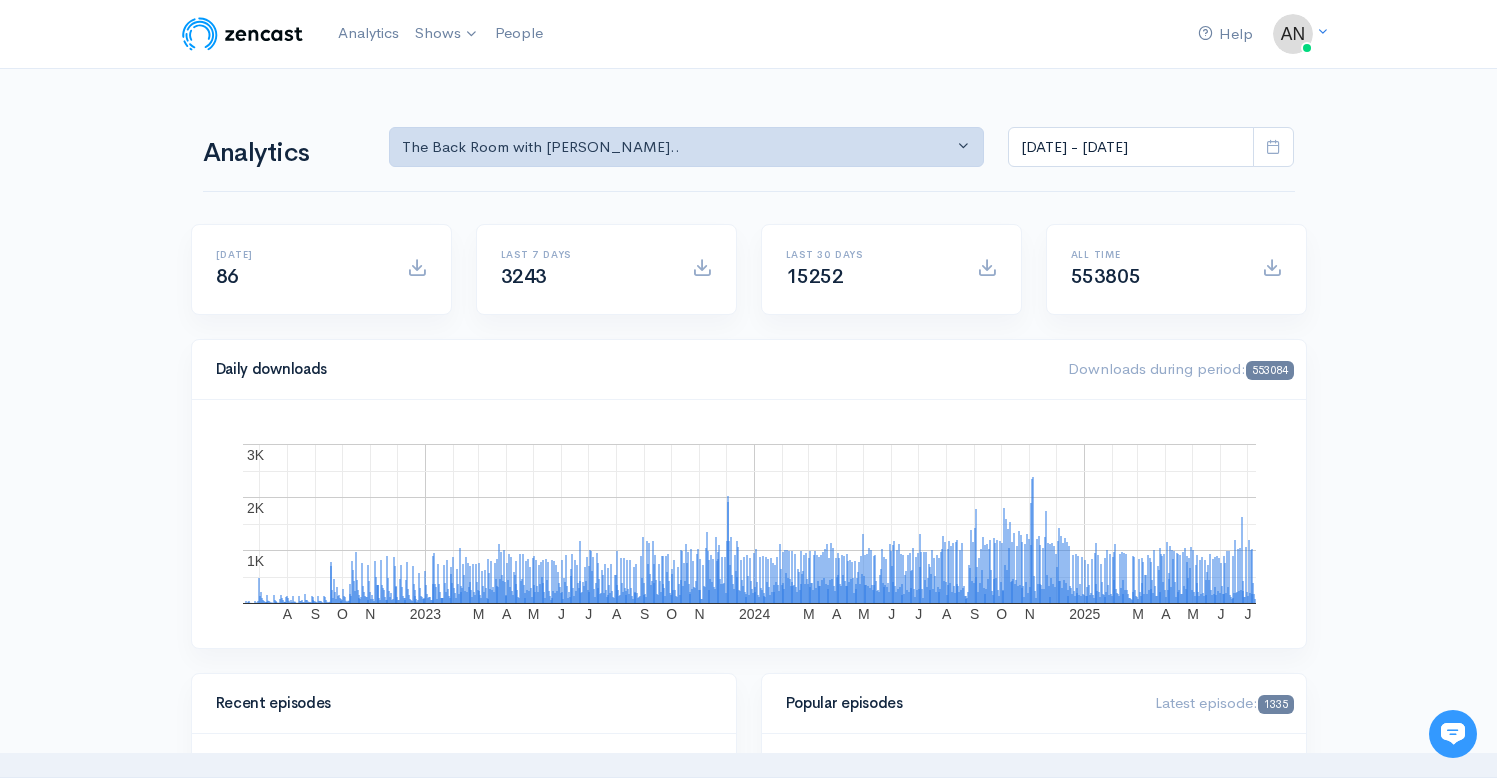 scroll, scrollTop: 0, scrollLeft: 0, axis: both 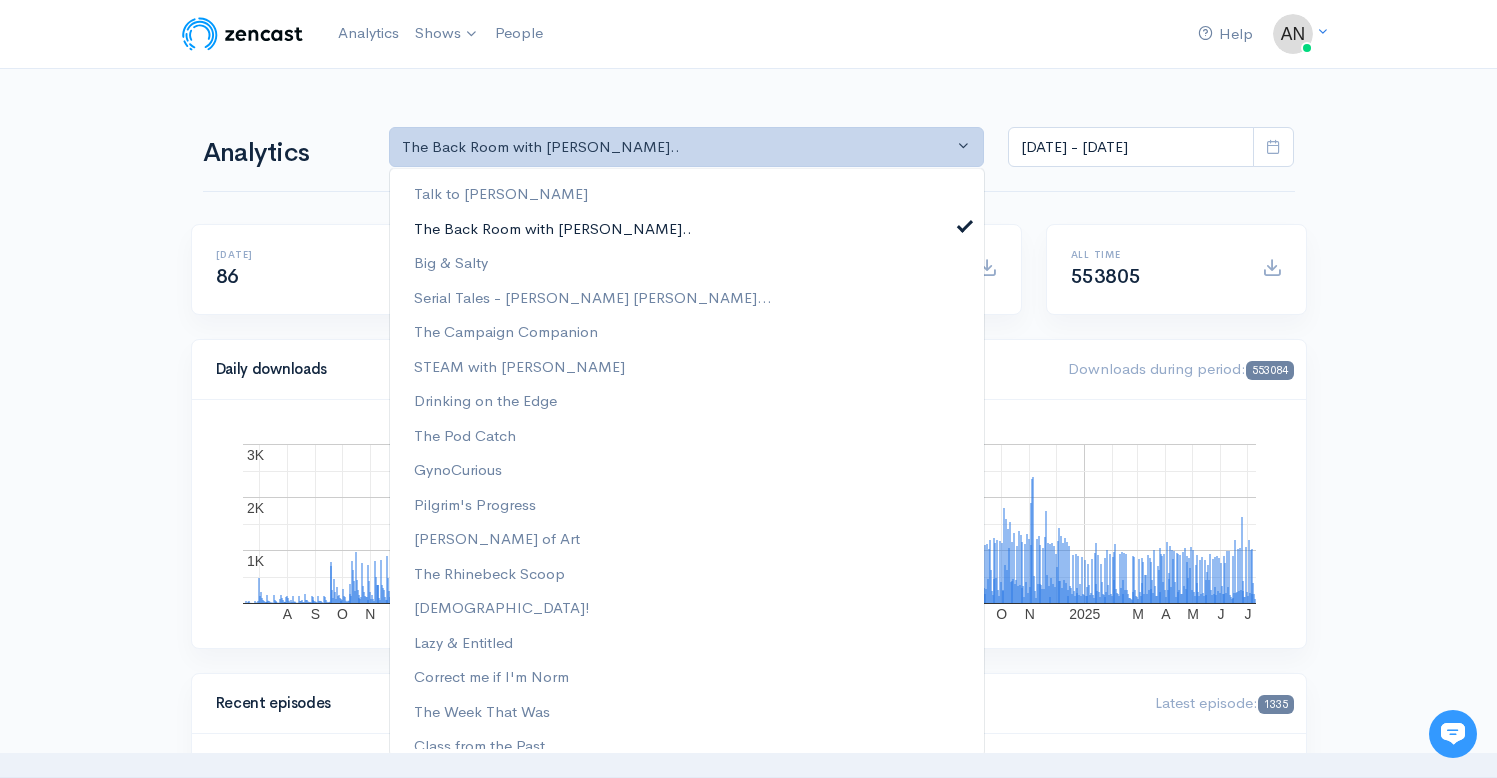 click at bounding box center (965, 223) 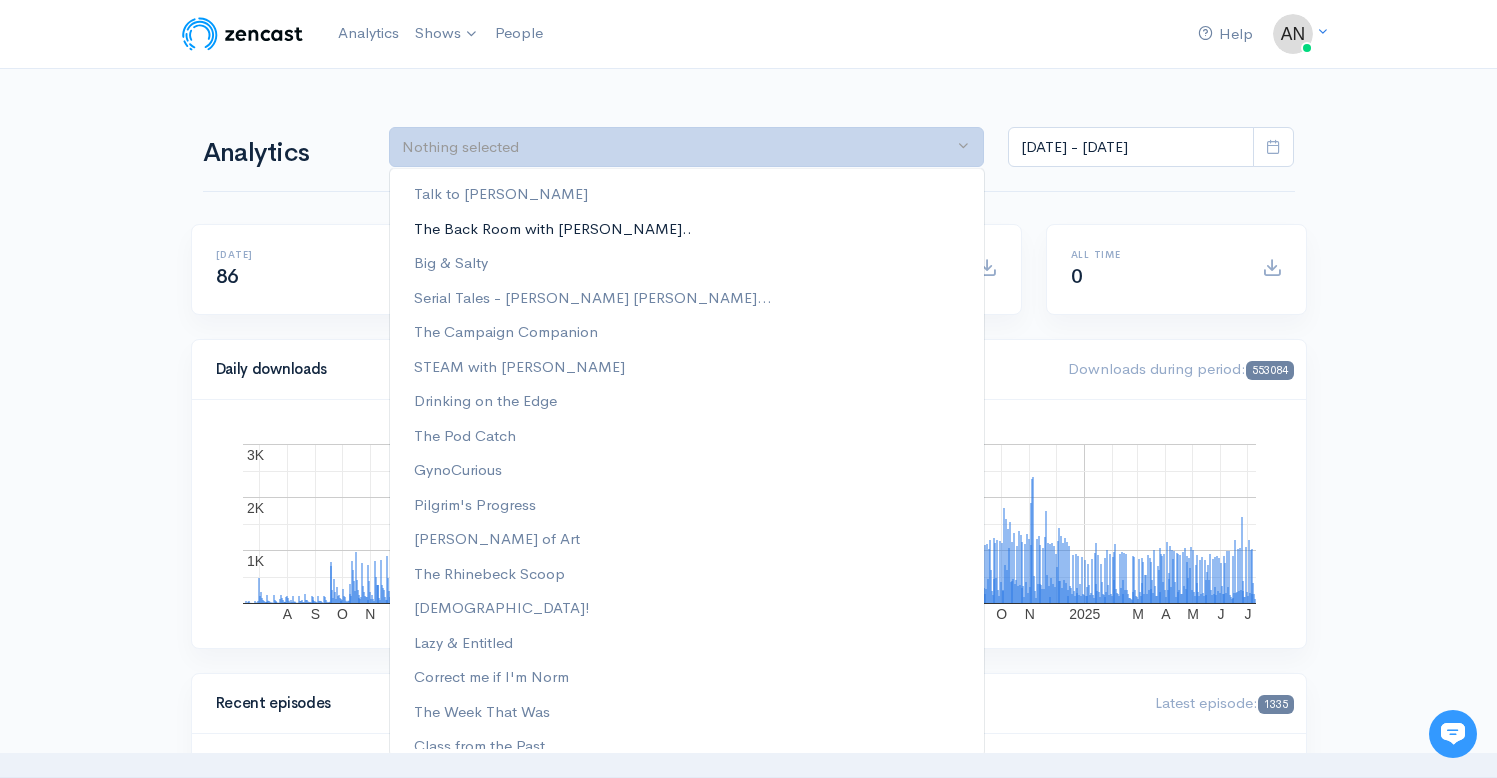 scroll, scrollTop: 0, scrollLeft: 0, axis: both 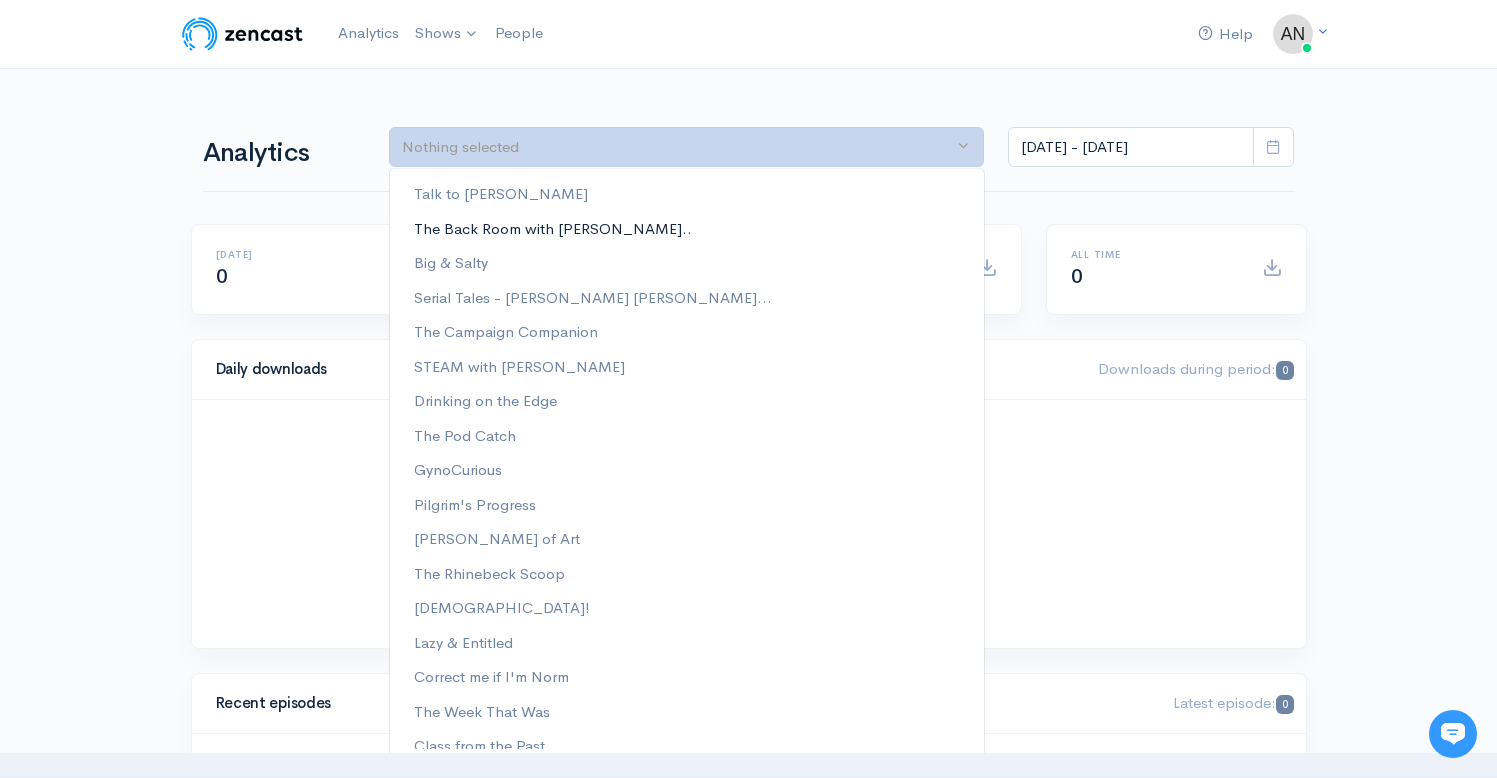 click on "The Back Room with [PERSON_NAME].." at bounding box center (687, 228) 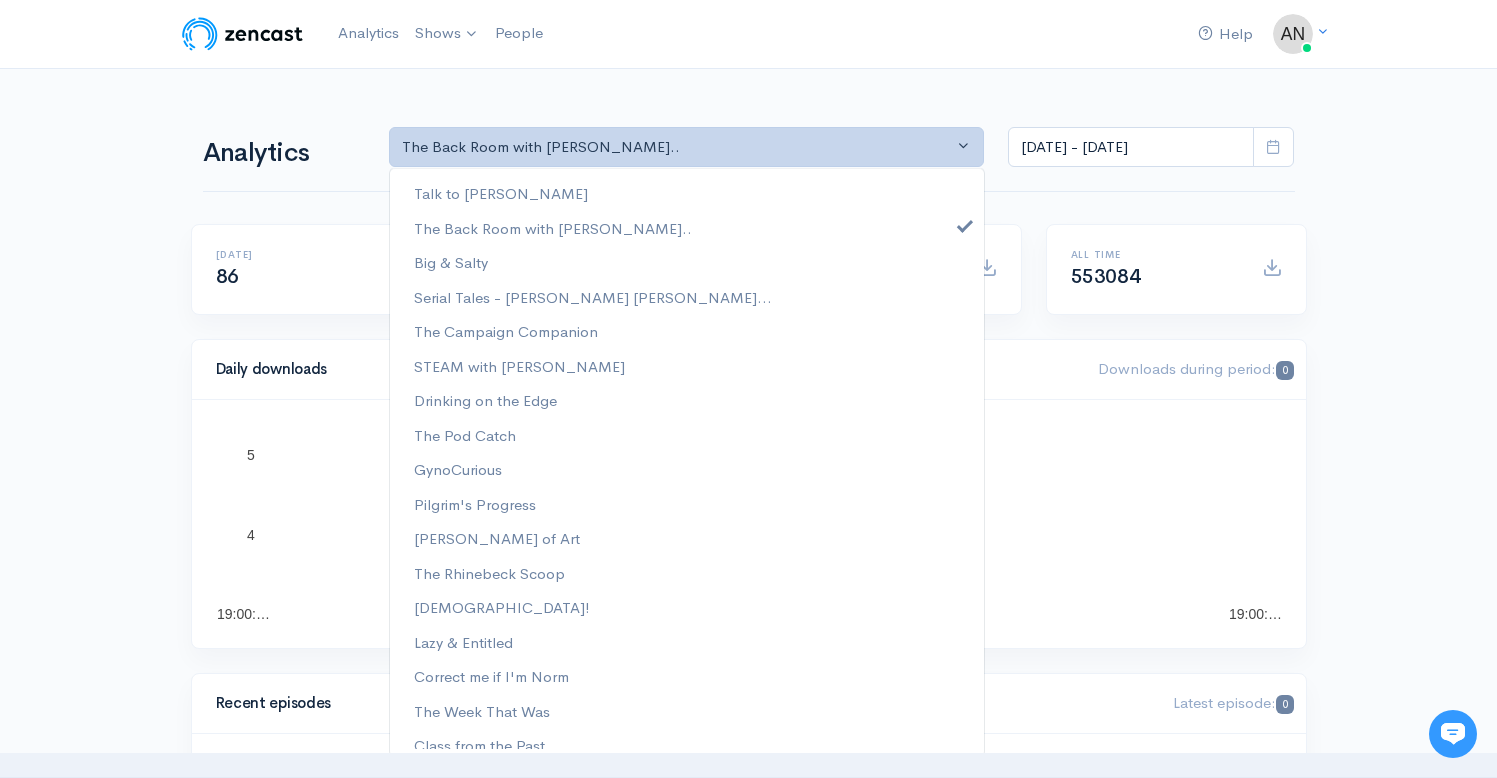 click on "Help
Notifications
View all
Your profile   Team settings     Radio Free Rhinecliff   Current     Logout
Analytics
Shows
The Catch Up
The Back Room with [PERSON_NAME]
The Week That Was
Going Rogue
GynoCurious
Likeable
The Rhinebeck Scoop
Correct me if I'm Norm
[PERSON_NAME] of Art
Drinking on the Edge
Lazy & Entitled
[PERSON_NAME] Basement" at bounding box center [748, 1191] 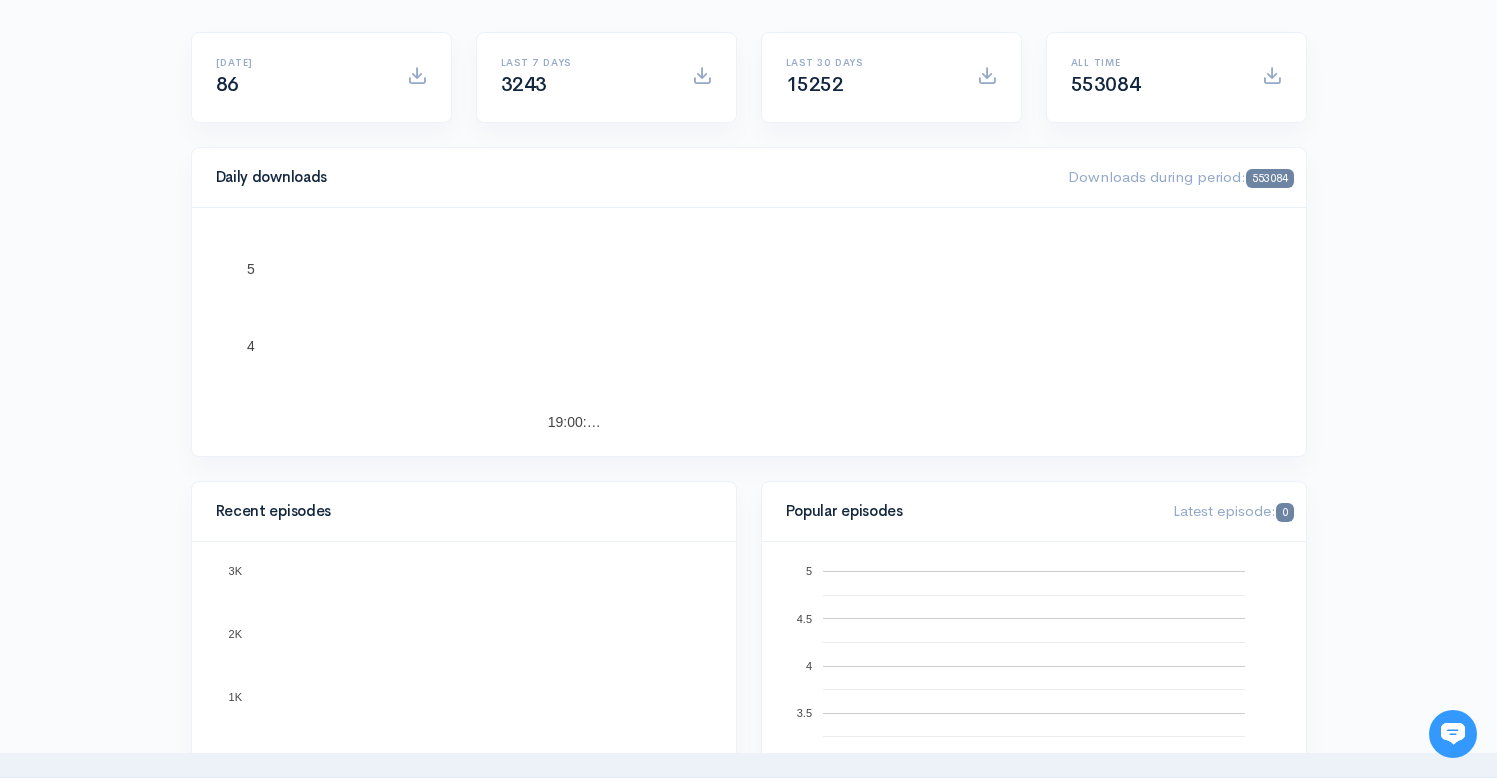 scroll, scrollTop: 0, scrollLeft: 0, axis: both 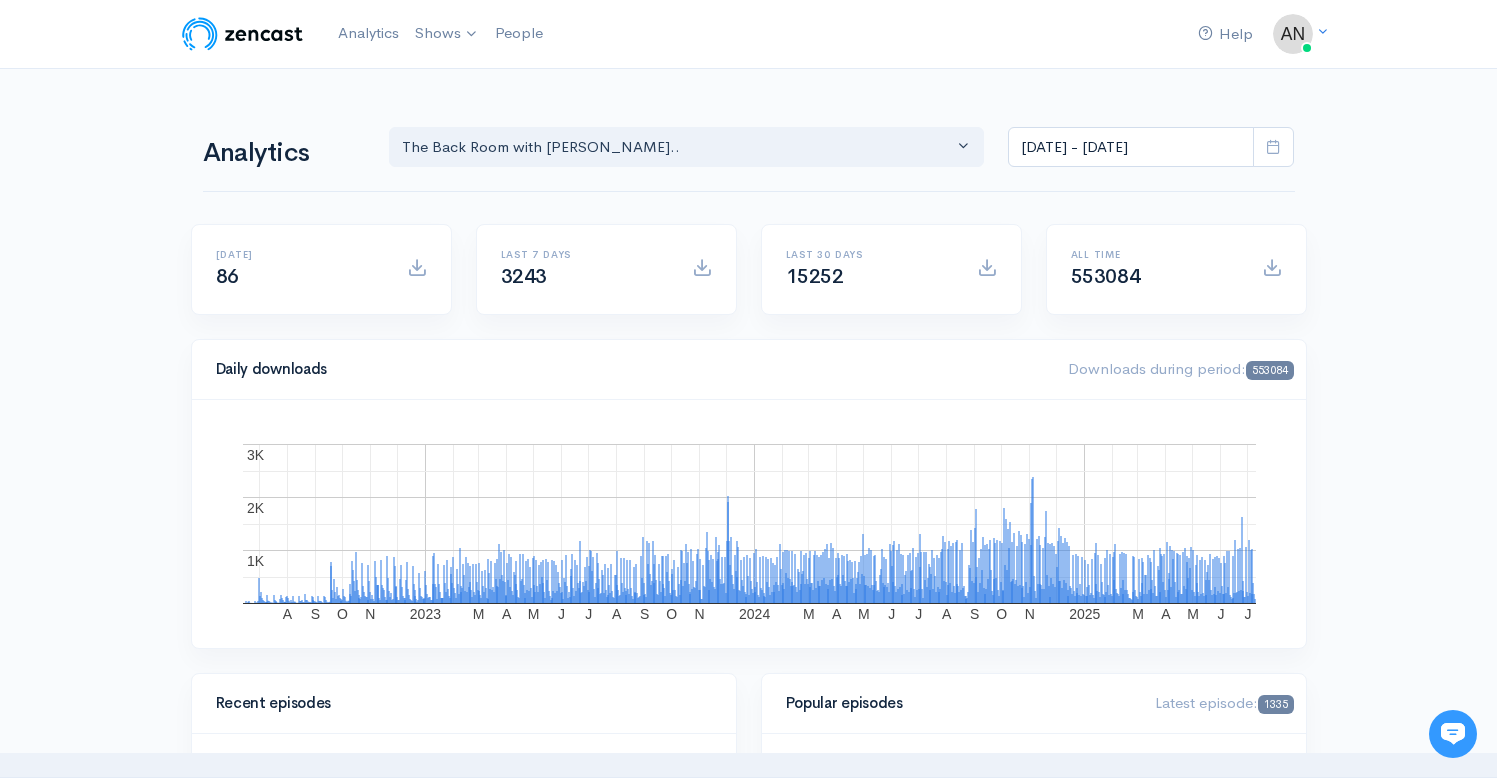 click on "Help
Notifications
View all
Your profile   Team settings     Radio Free Rhinecliff   Current     Logout
Analytics
Shows
The Catch Up
The Back Room with [PERSON_NAME]
The Week That Was
Going Rogue
GynoCurious
Likeable
The Rhinebeck Scoop
Correct me if I'm Norm
[PERSON_NAME] of Art
Drinking on the Edge
Lazy & Entitled
[PERSON_NAME] Basement" at bounding box center (748, 1417) 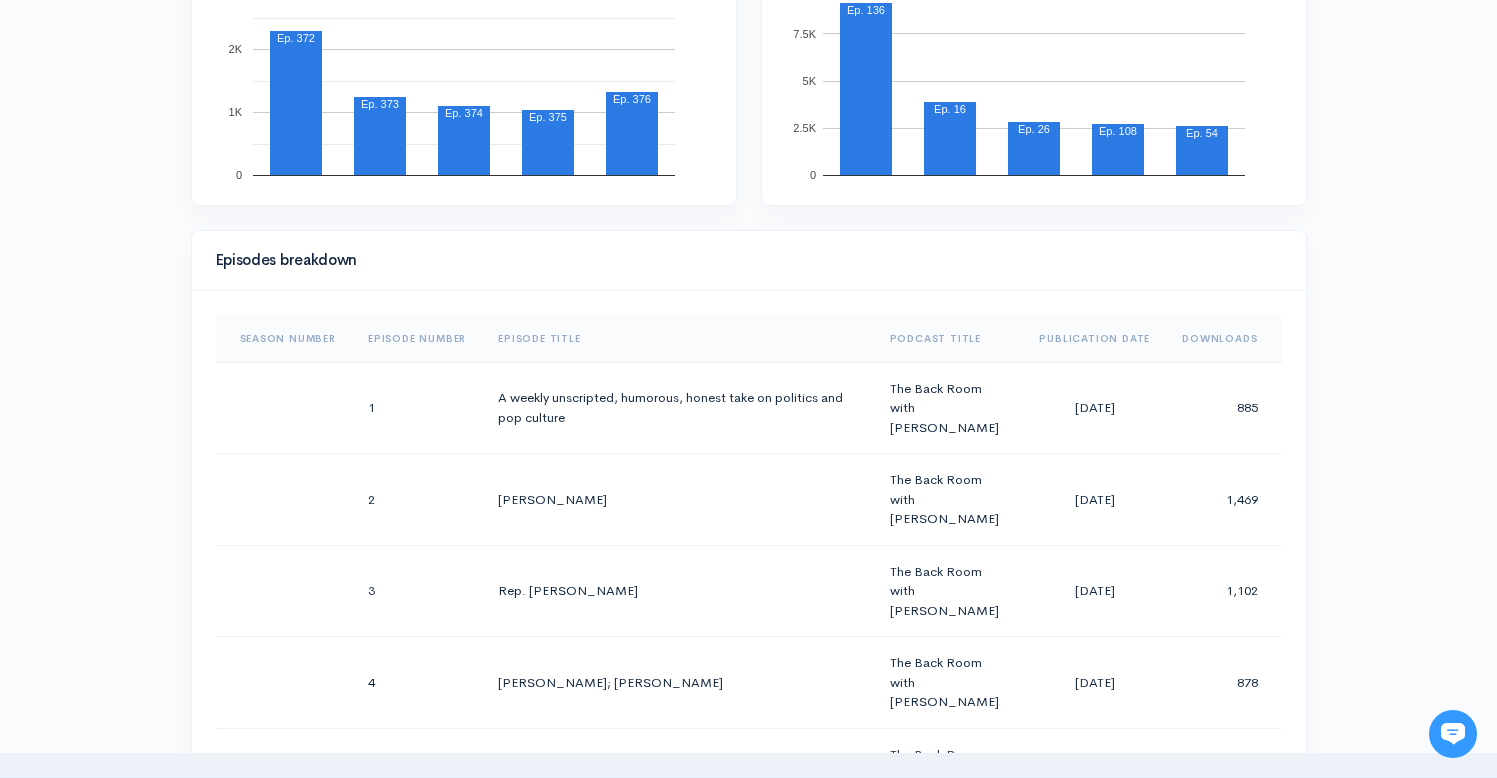 scroll, scrollTop: 931, scrollLeft: 0, axis: vertical 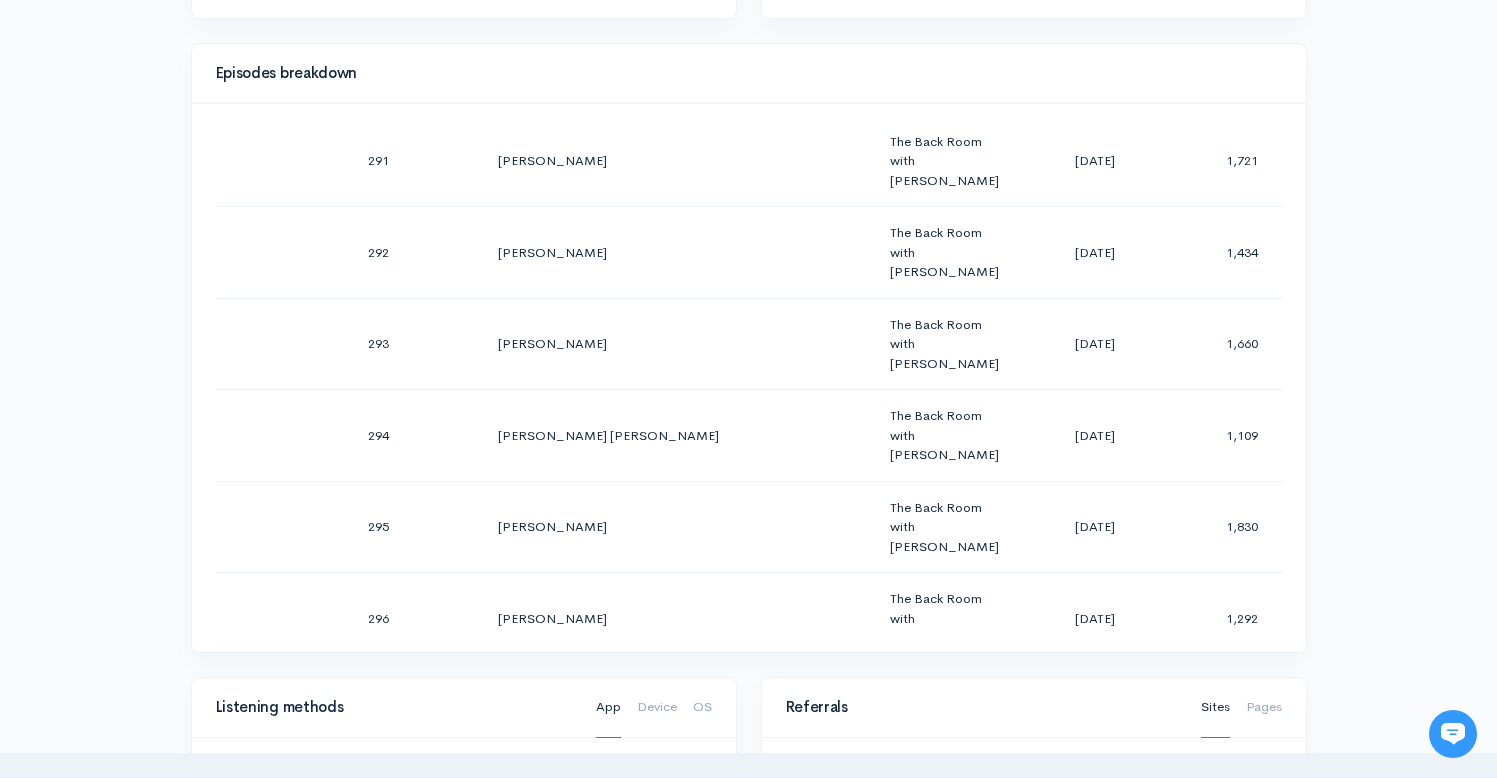click on "Help
Notifications
View all
Your profile   Team settings     Radio Free Rhinecliff   Current     Logout
Analytics
Shows
The Catch Up
The Back Room with [PERSON_NAME]
The Week That Was
Going Rogue
GynoCurious
Likeable
The Rhinebeck Scoop
Correct me if I'm Norm
[PERSON_NAME] of Art
Drinking on the Edge
Lazy & Entitled
[PERSON_NAME] Basement" at bounding box center (748, 453) 